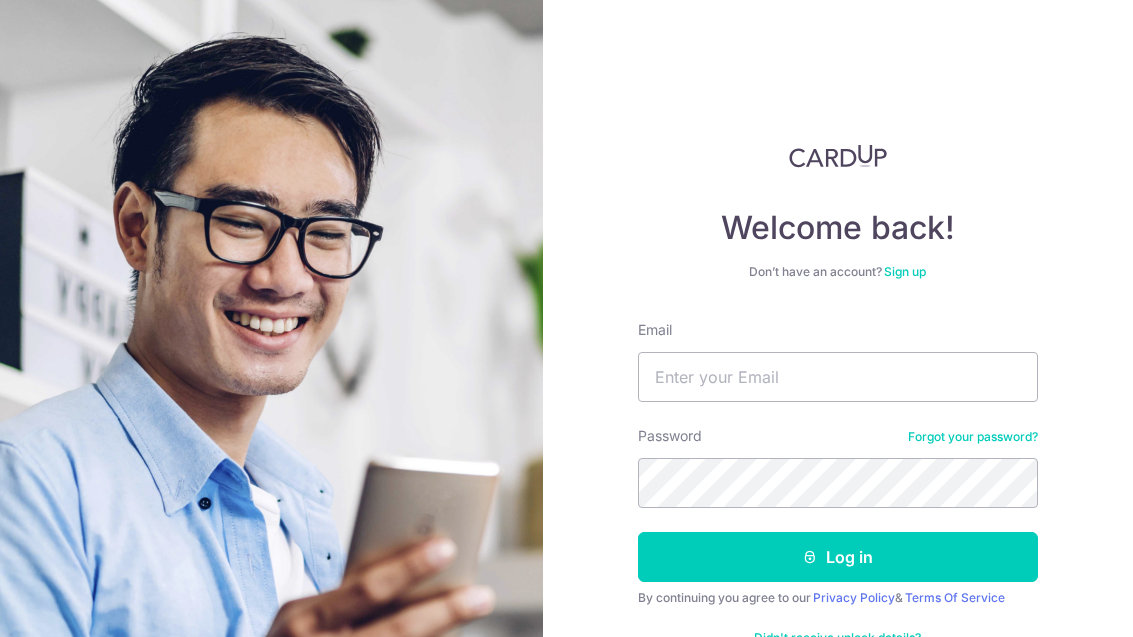 scroll, scrollTop: 0, scrollLeft: 0, axis: both 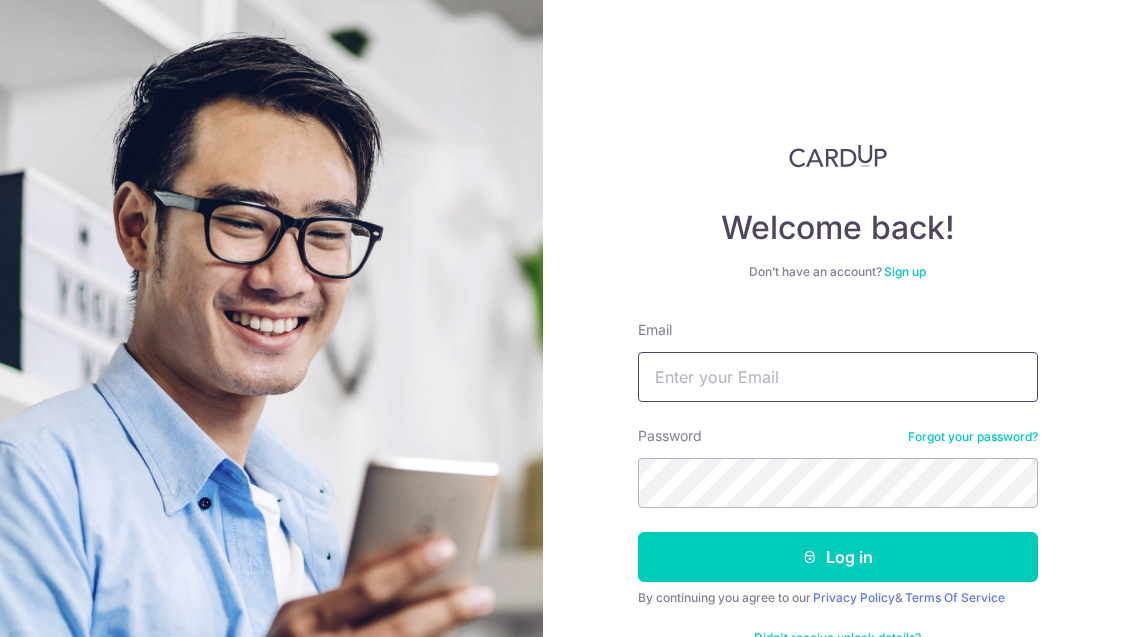 click on "Email" at bounding box center [838, 377] 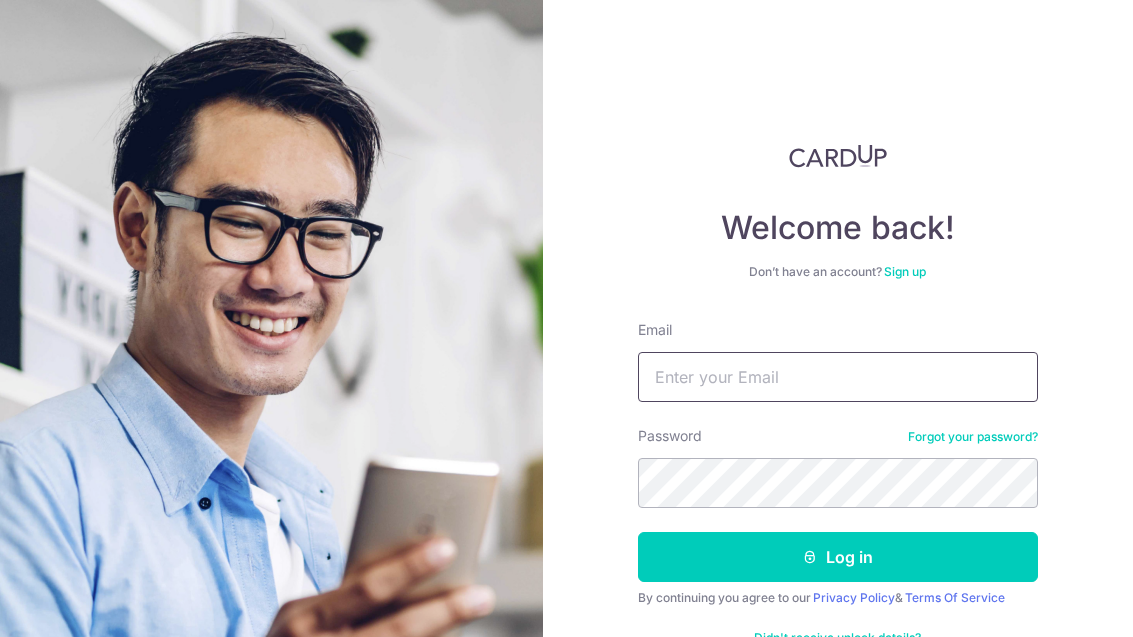 type on "[USERNAME]@[DOMAIN].com" 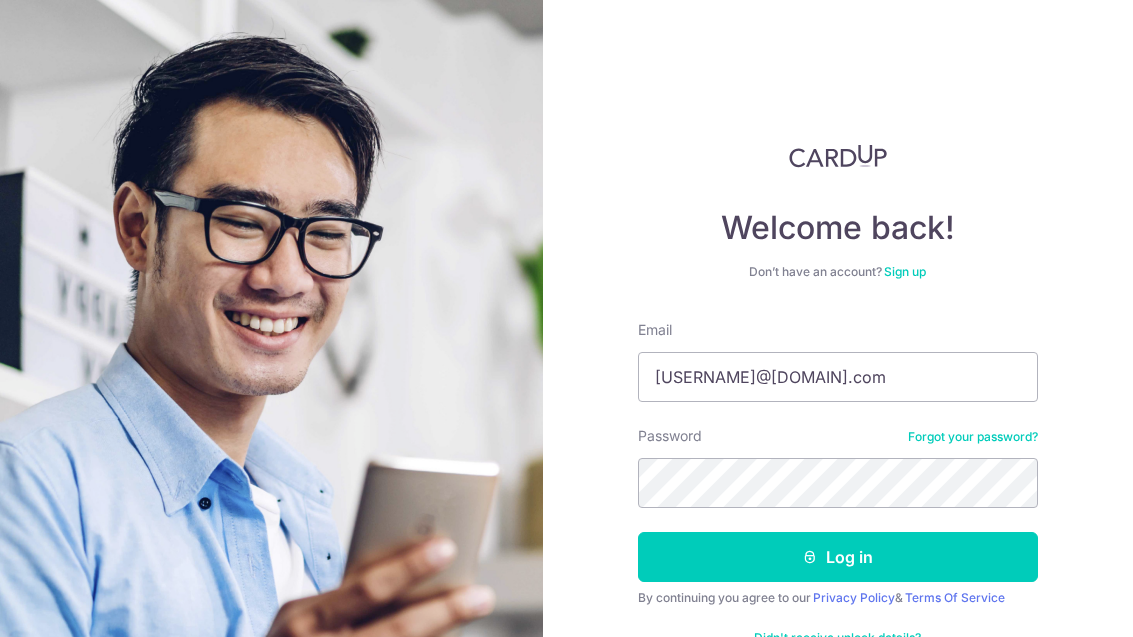 click on "Log in" at bounding box center [838, 557] 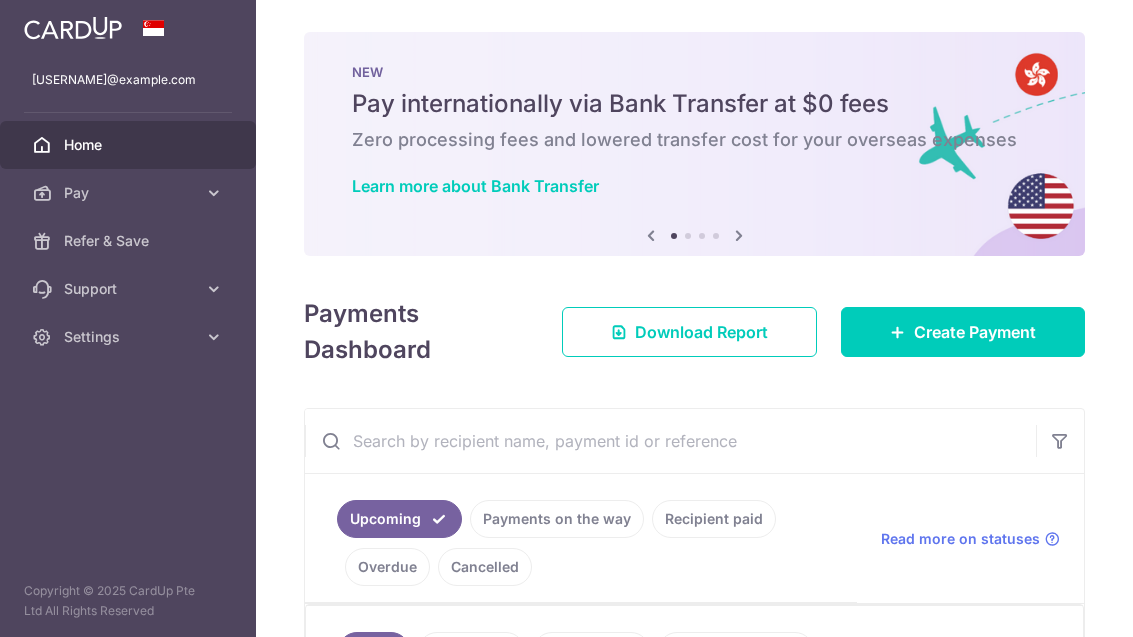 scroll, scrollTop: 0, scrollLeft: 0, axis: both 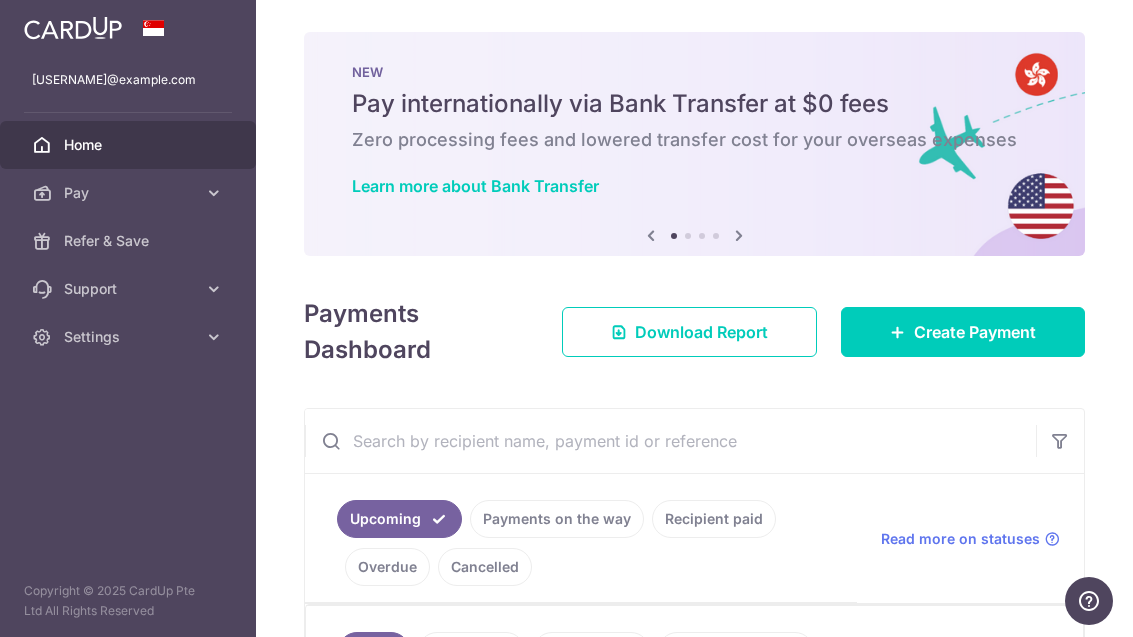 click on "Create Payment" at bounding box center (963, 332) 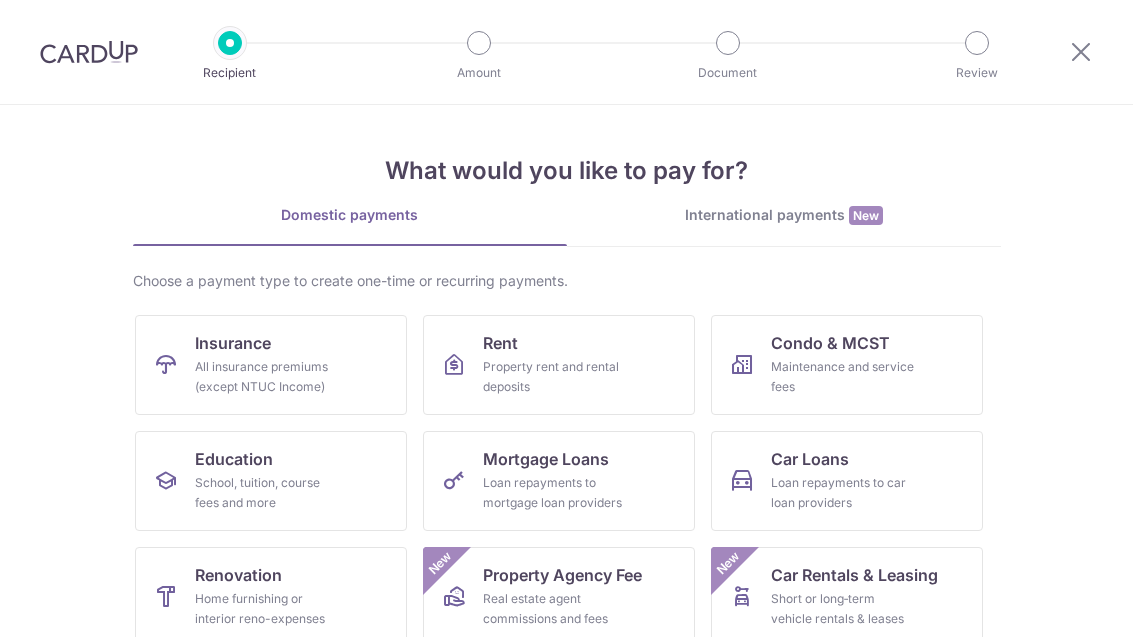 scroll, scrollTop: 0, scrollLeft: 0, axis: both 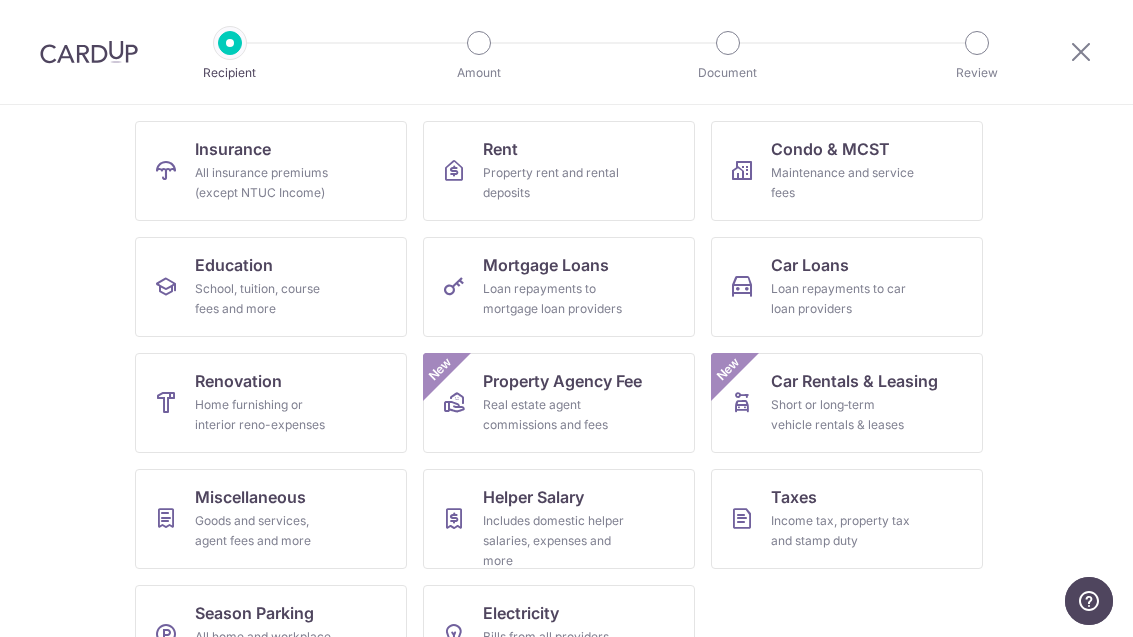 click on "Income tax, property tax and stamp duty" at bounding box center (843, 531) 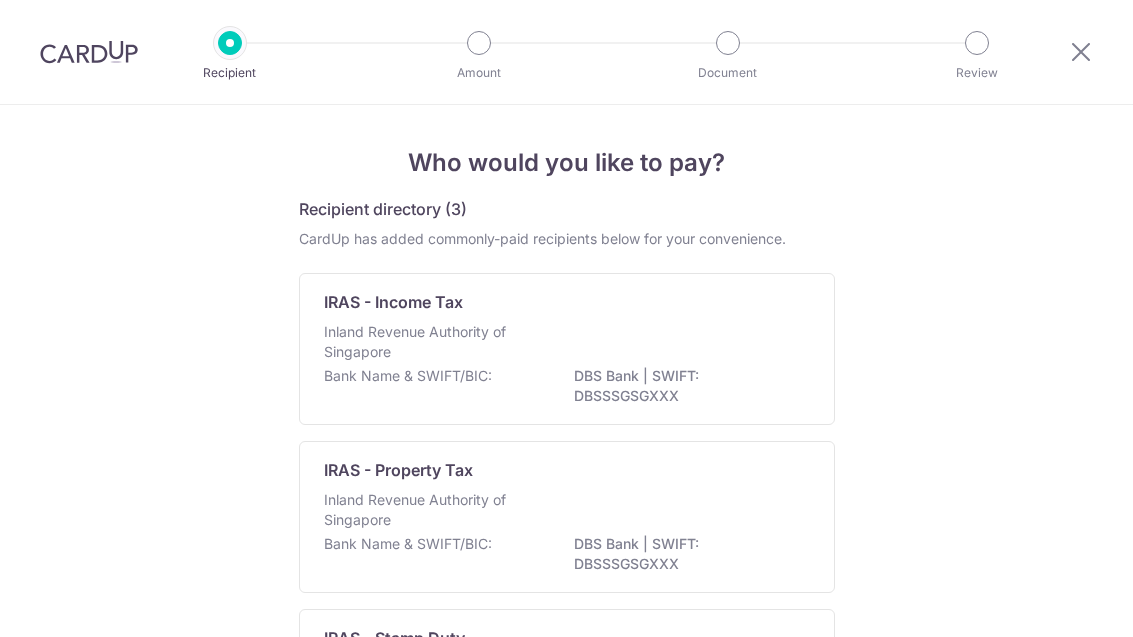 scroll, scrollTop: 0, scrollLeft: 0, axis: both 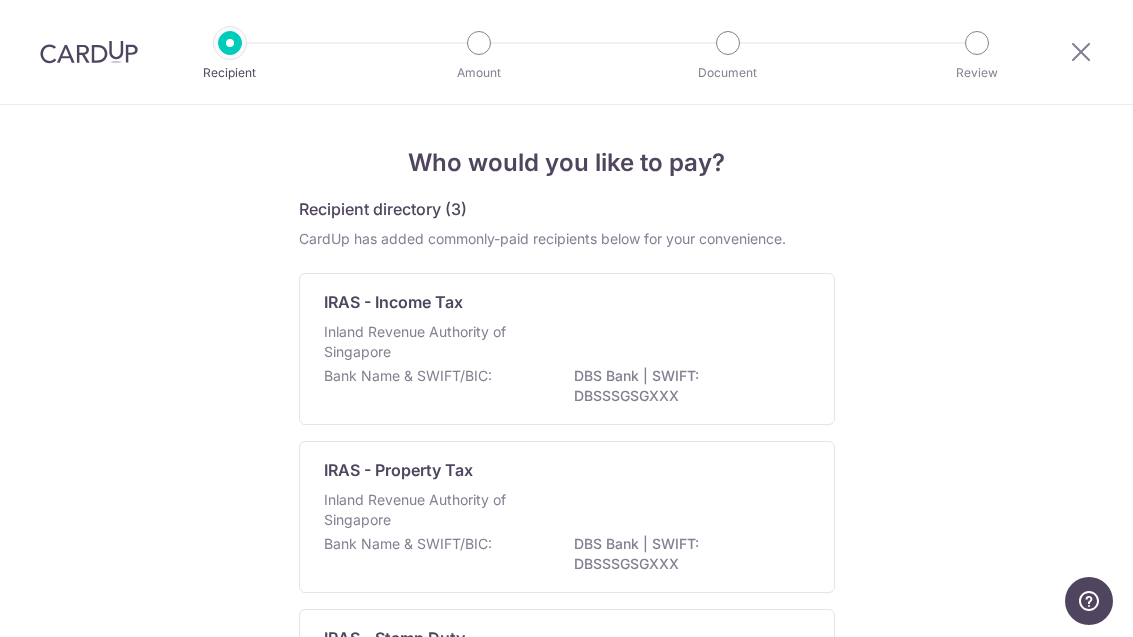 click on "Inland Revenue Authority of Singapore" at bounding box center [567, 344] 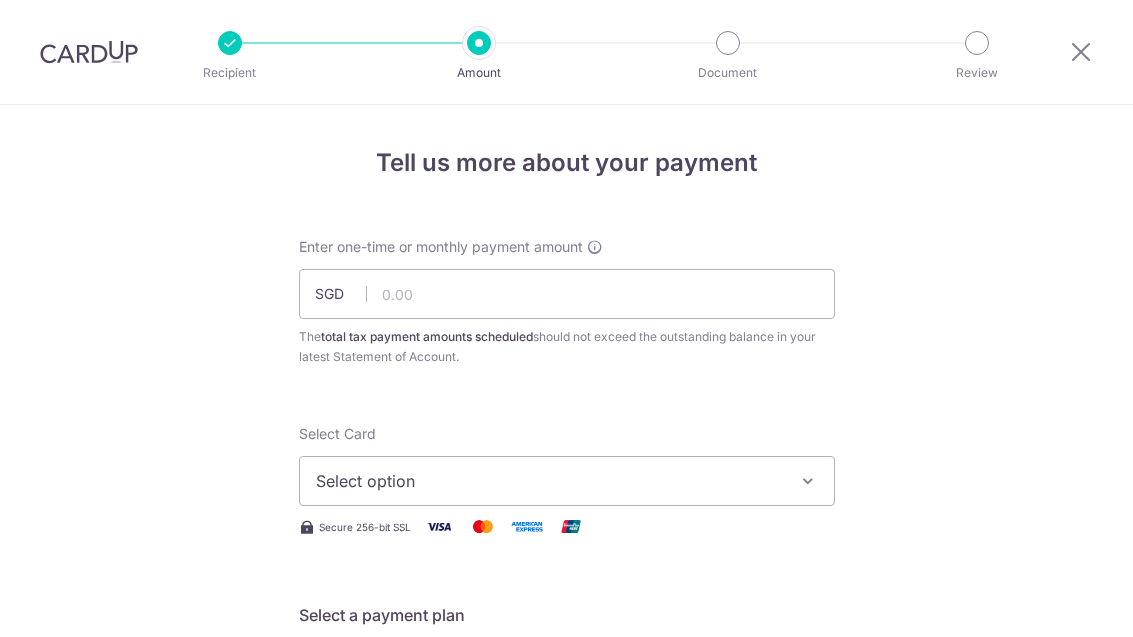 scroll, scrollTop: 0, scrollLeft: 0, axis: both 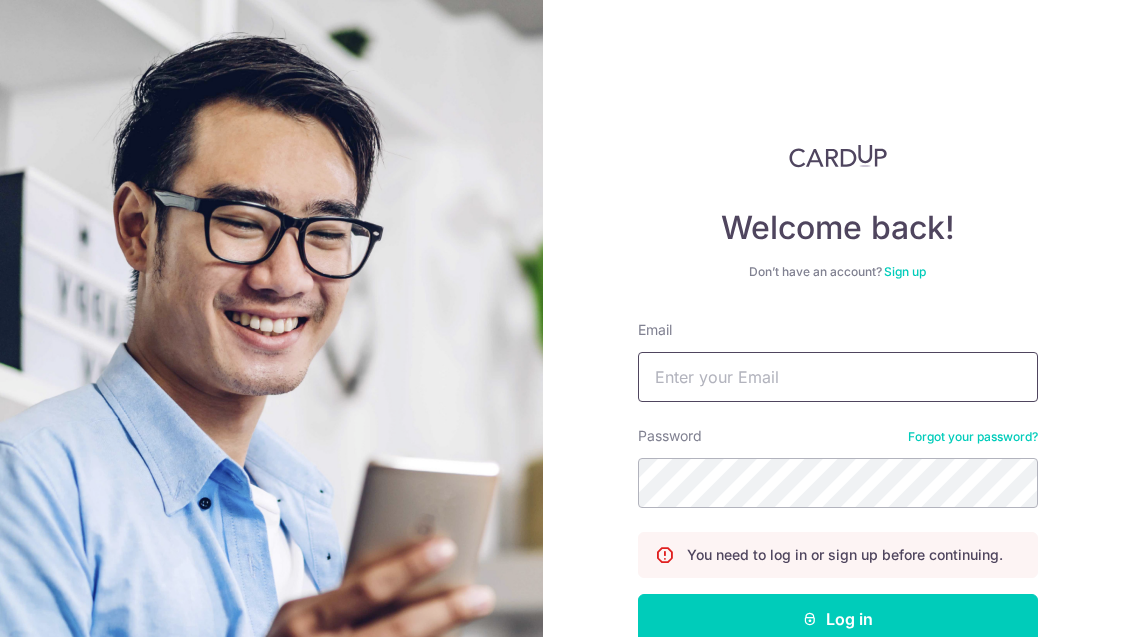 click on "Email" at bounding box center [838, 377] 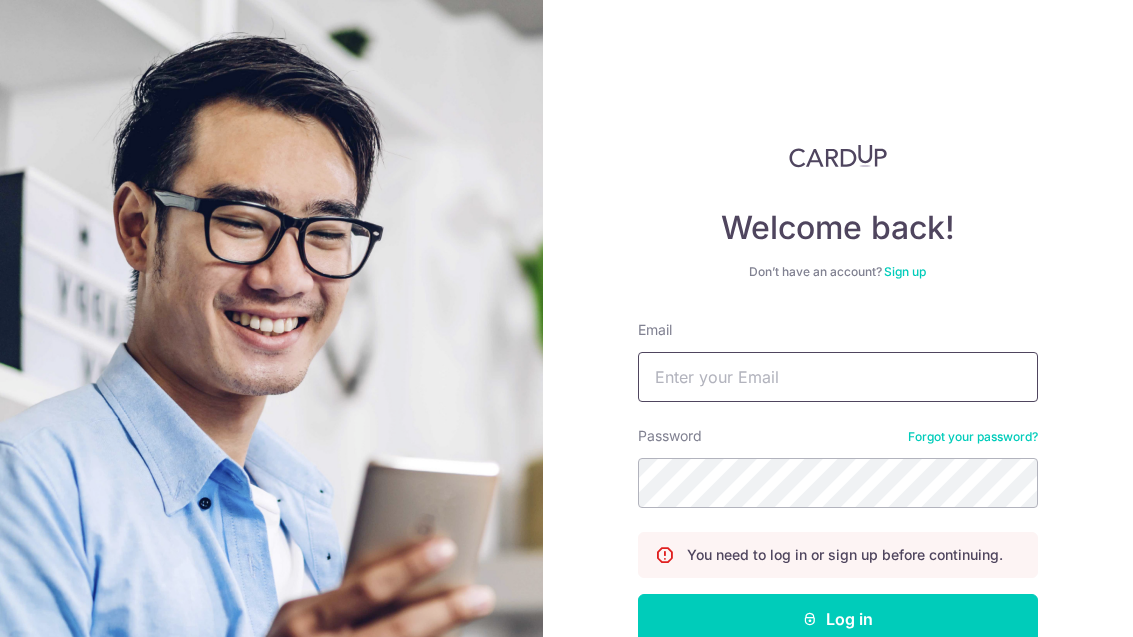 type on "[USERNAME]@[DOMAIN].com" 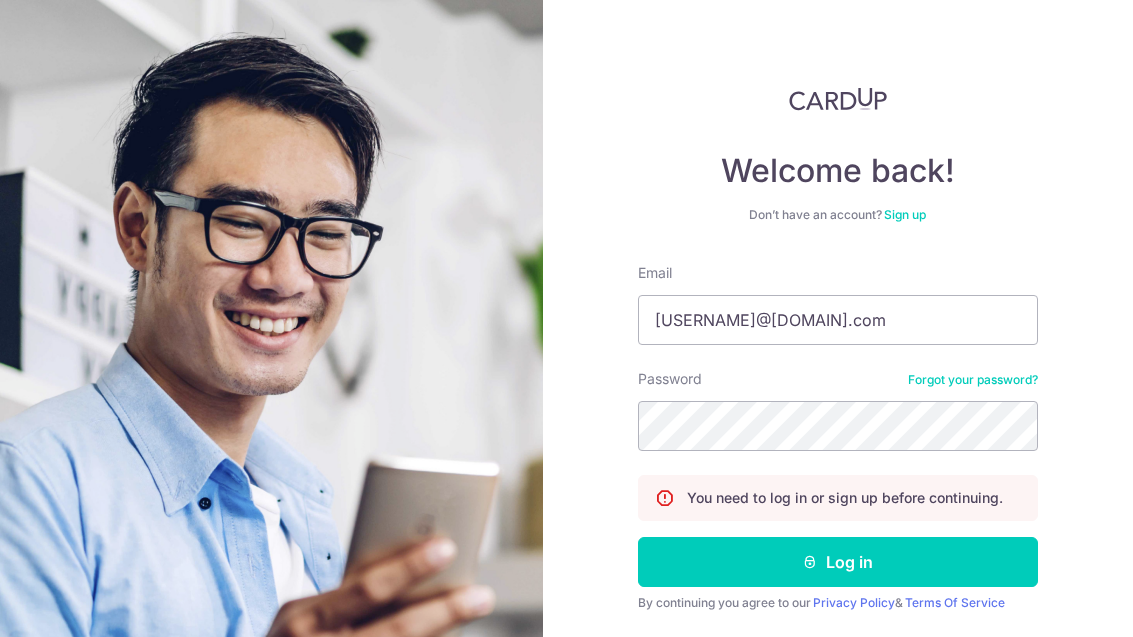 scroll, scrollTop: 55, scrollLeft: 0, axis: vertical 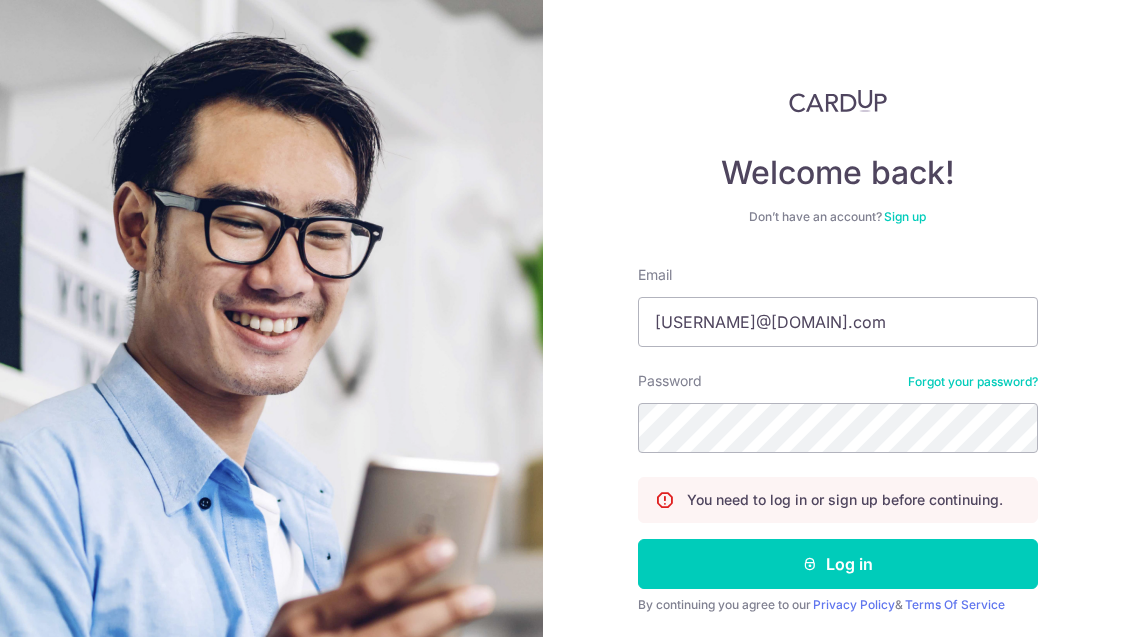 click on "Log in" at bounding box center [838, 564] 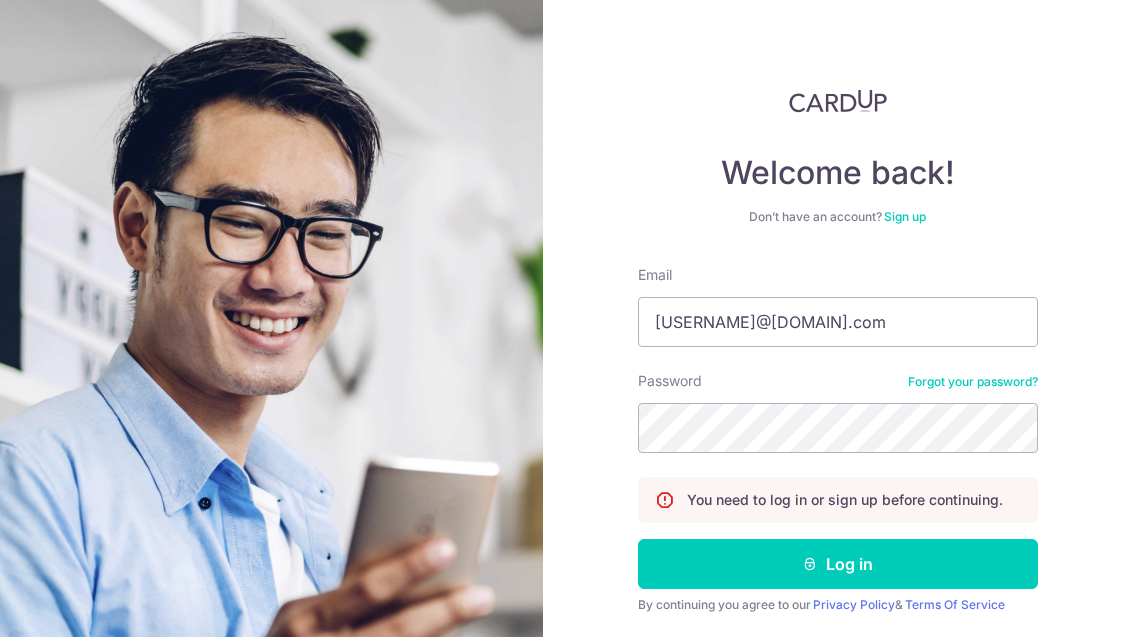 click on "Log in" at bounding box center [838, 564] 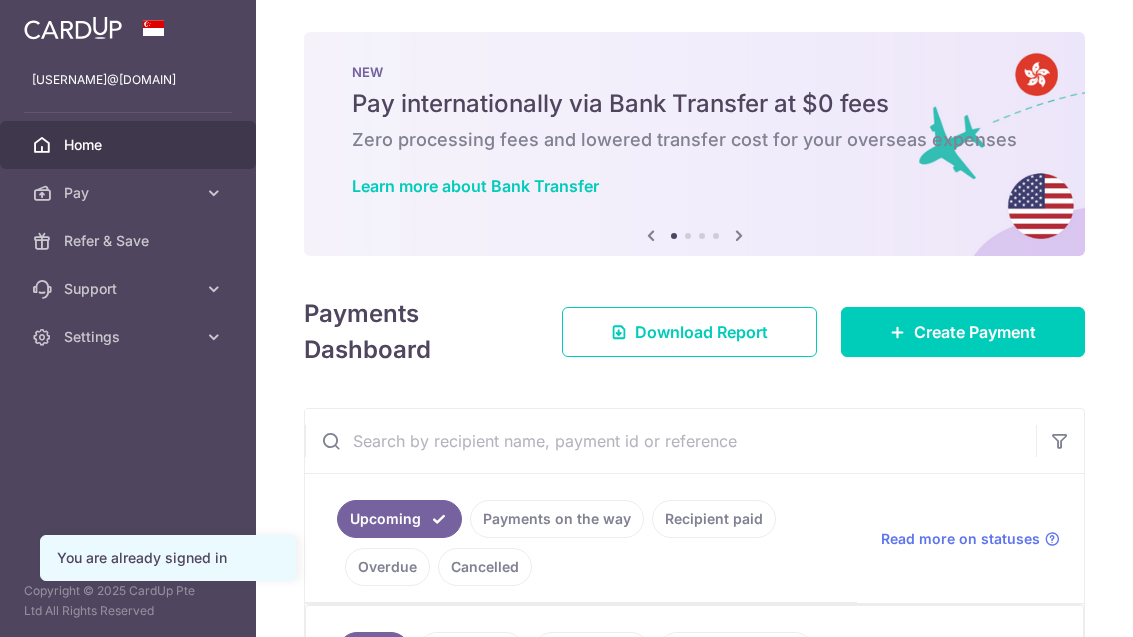 scroll, scrollTop: 0, scrollLeft: 0, axis: both 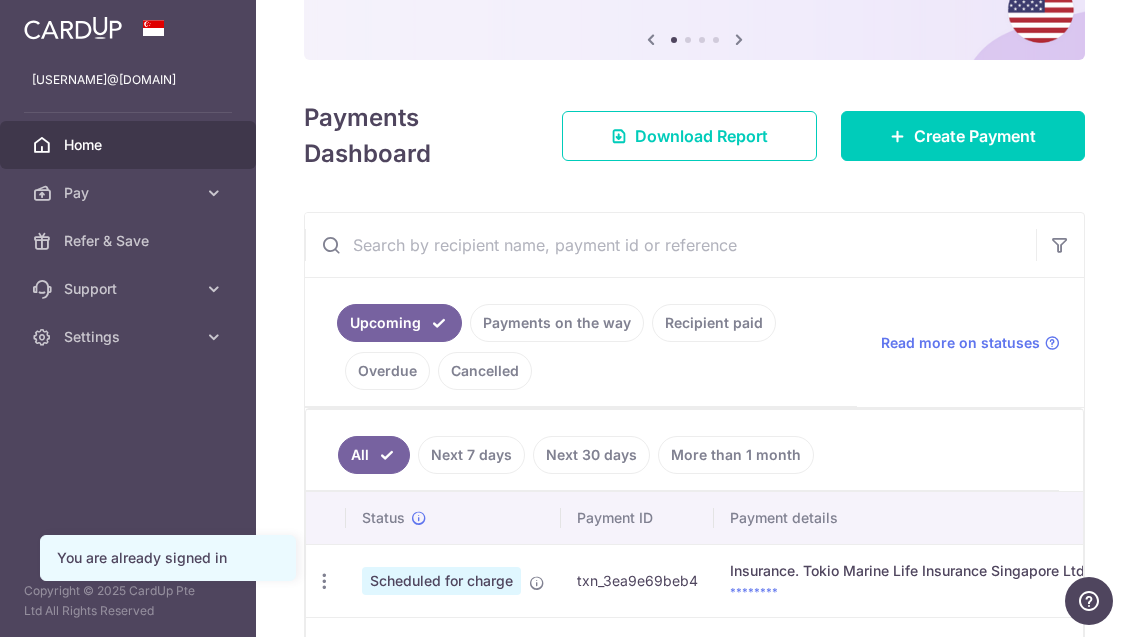 click on "Create Payment" at bounding box center [963, 136] 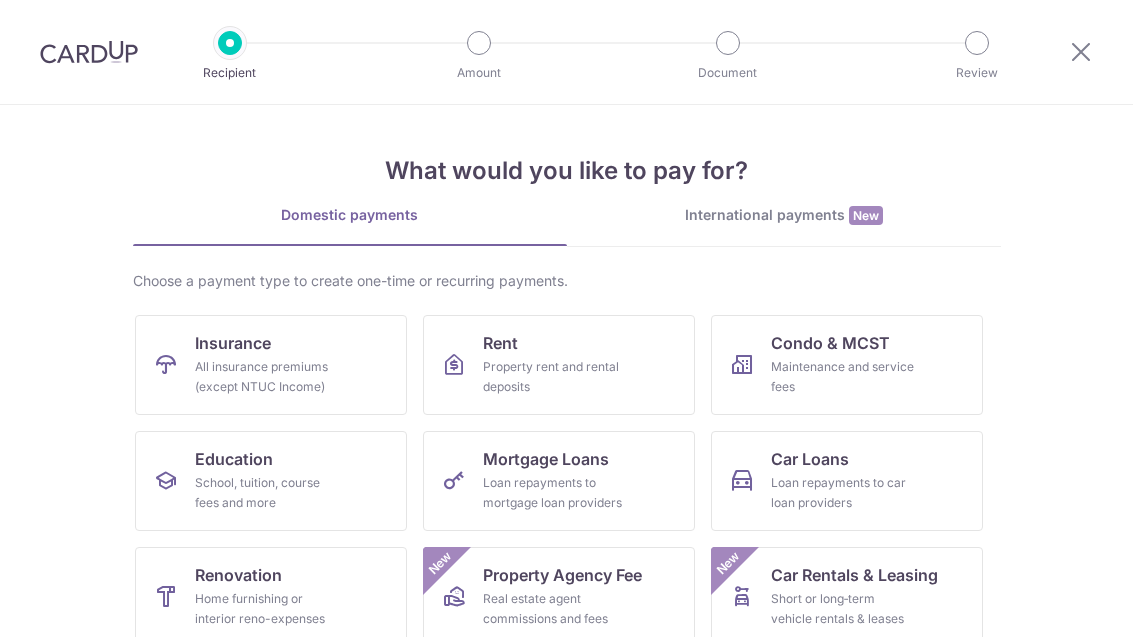 scroll, scrollTop: 0, scrollLeft: 0, axis: both 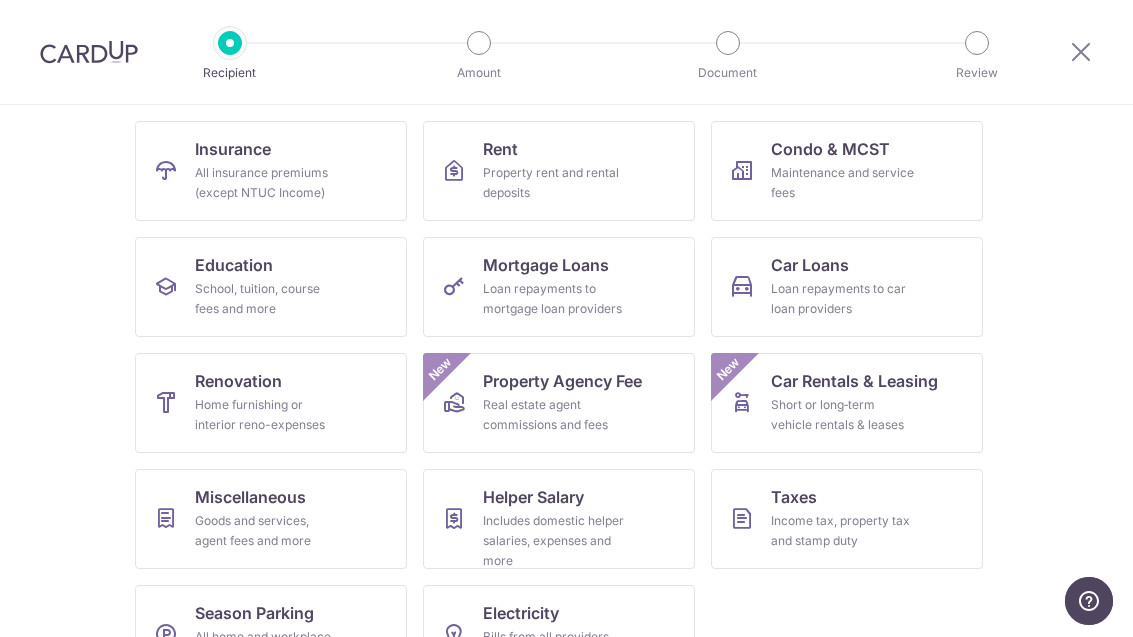 click on "Taxes Income tax, property tax and stamp duty" at bounding box center [847, 519] 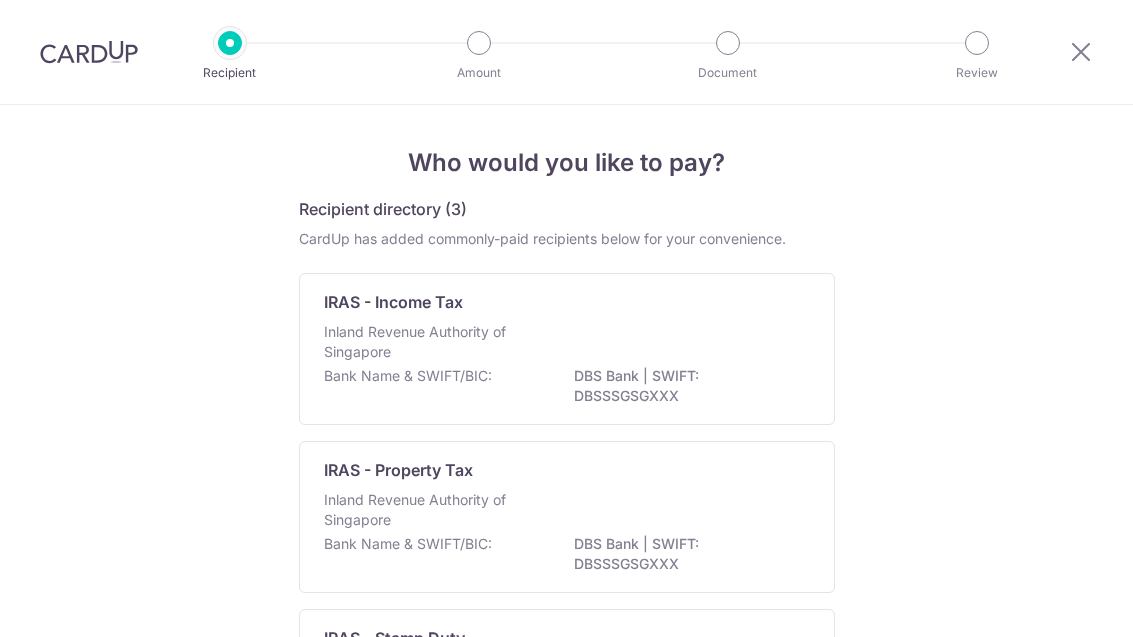 scroll, scrollTop: 0, scrollLeft: 0, axis: both 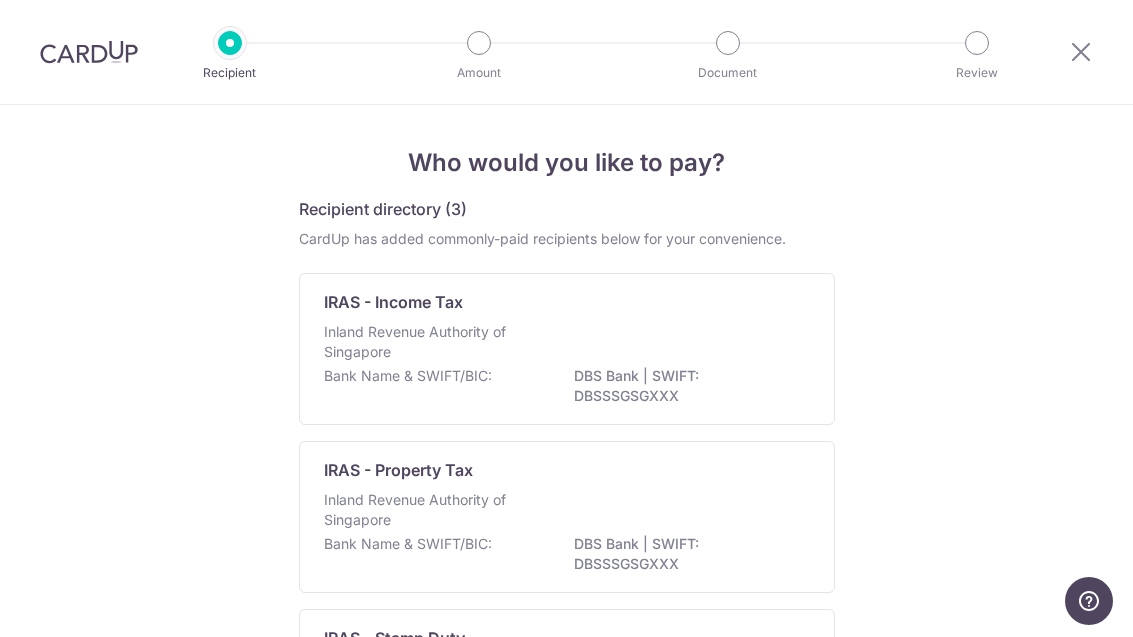 click on "Inland Revenue Authority of Singapore" at bounding box center [567, 344] 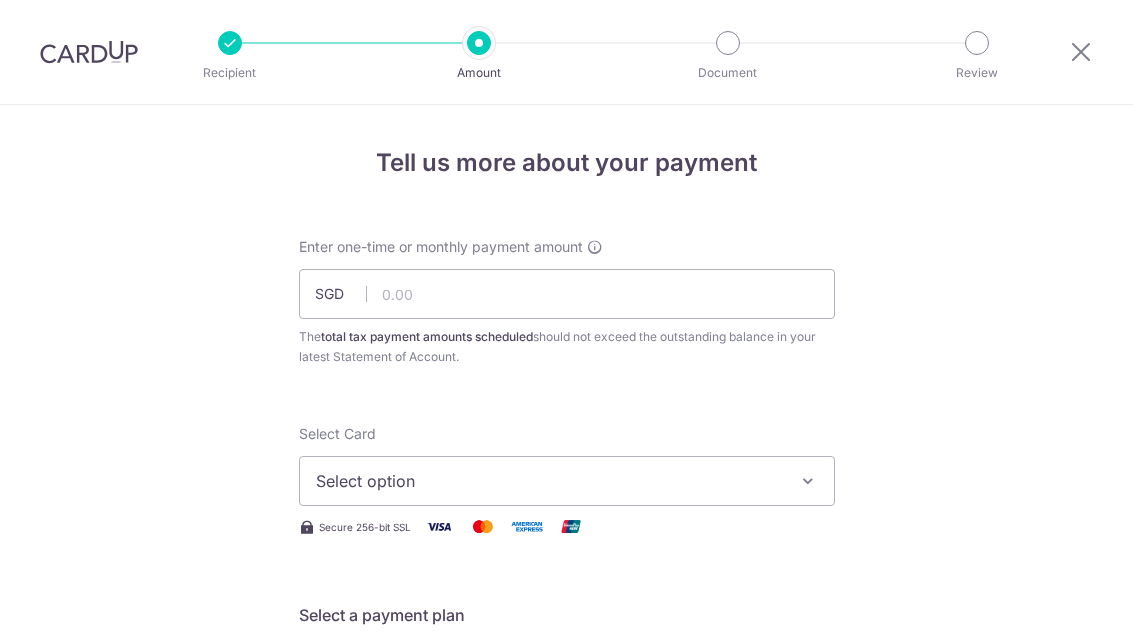 scroll, scrollTop: 0, scrollLeft: 0, axis: both 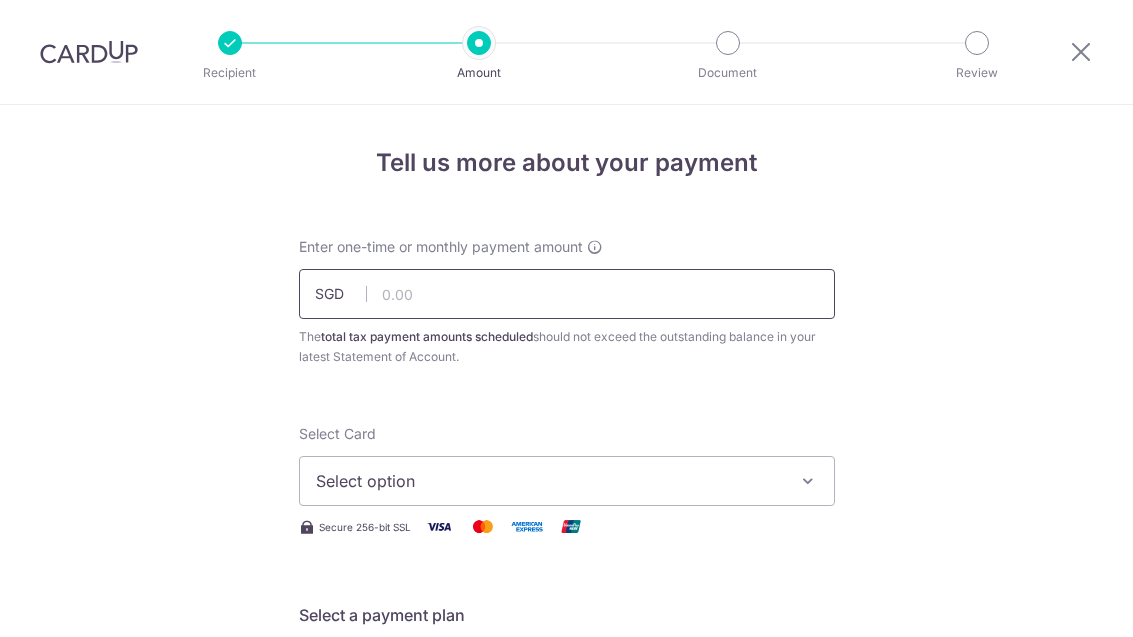 click at bounding box center (567, 294) 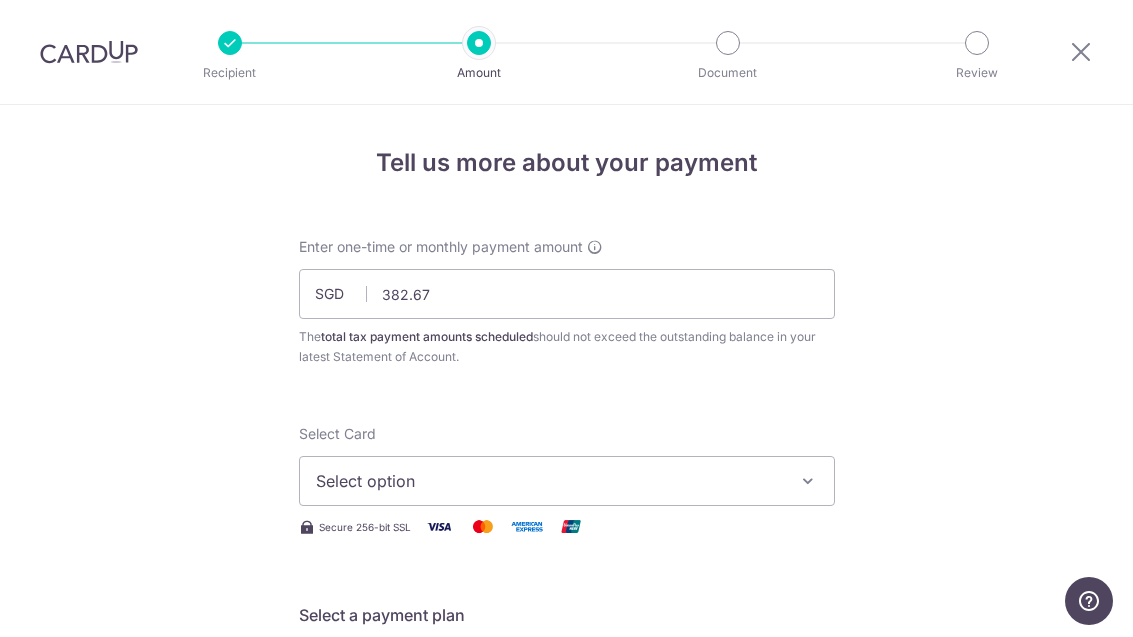 click on "Tell us more about your payment
Enter one-time or monthly payment amount
SGD
382.67
The  total tax payment amounts scheduled  should not exceed the outstanding balance in your latest Statement of Account.
Select Card
Select option
Add credit card
Your Cards
**** 4289
**** 1005
**** 7889
**** 0880
Secure 256-bit SSL" at bounding box center [566, 1033] 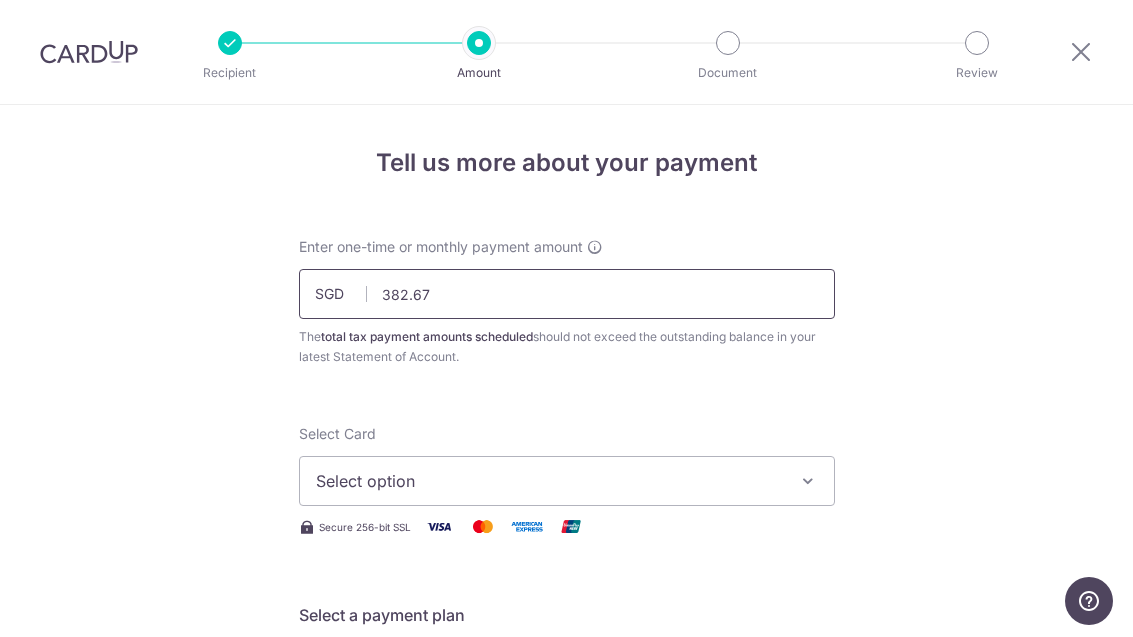 click on "382.67" at bounding box center [567, 294] 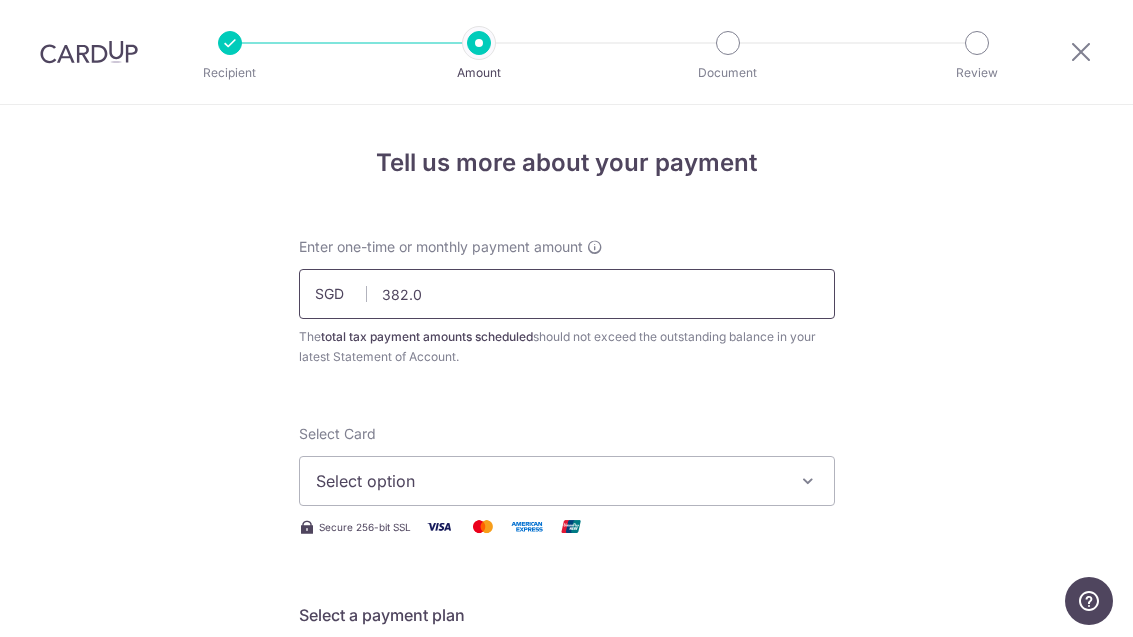 type on "382.09" 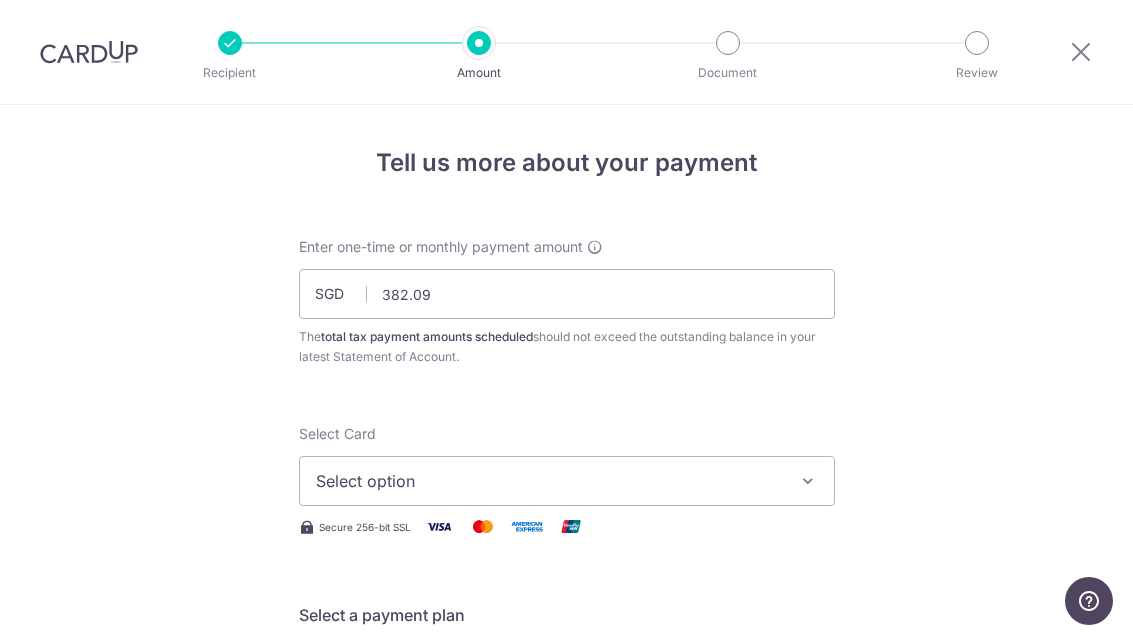click on "Tell us more about your payment
Enter one-time or monthly payment amount
SGD
382.09
382.67
The  total tax payment amounts scheduled  should not exceed the outstanding balance in your latest Statement of Account.
Select Card
Select option
Add credit card
Your Cards
**** 4289
**** 1005
**** 7889
**** 0880
Secure 256-bit SSL" at bounding box center [566, 1033] 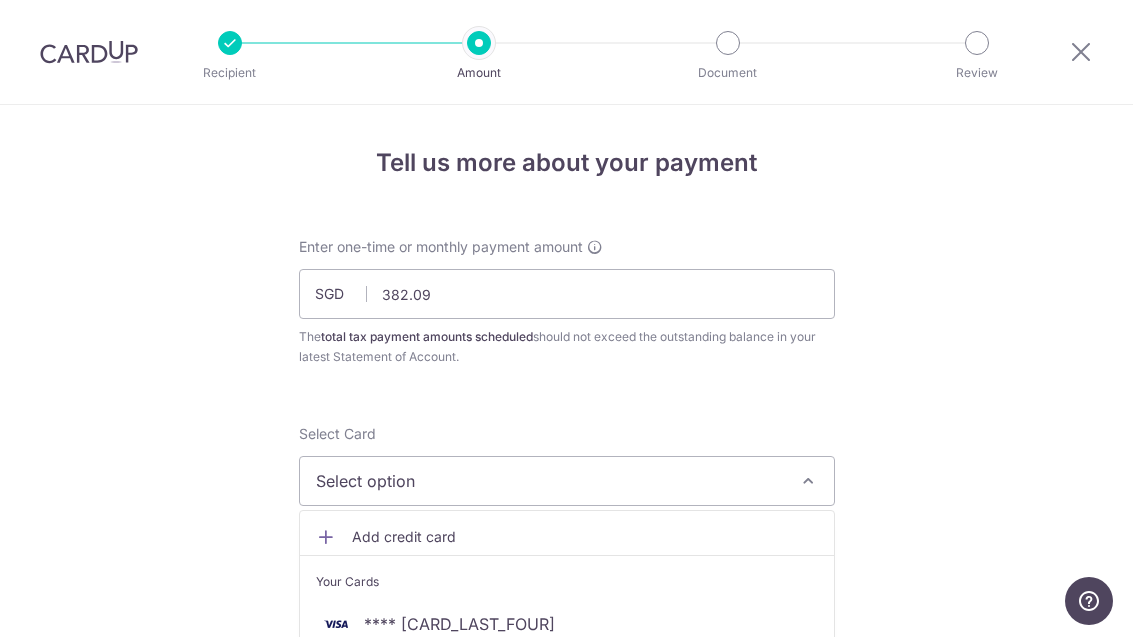 click at bounding box center [336, 624] 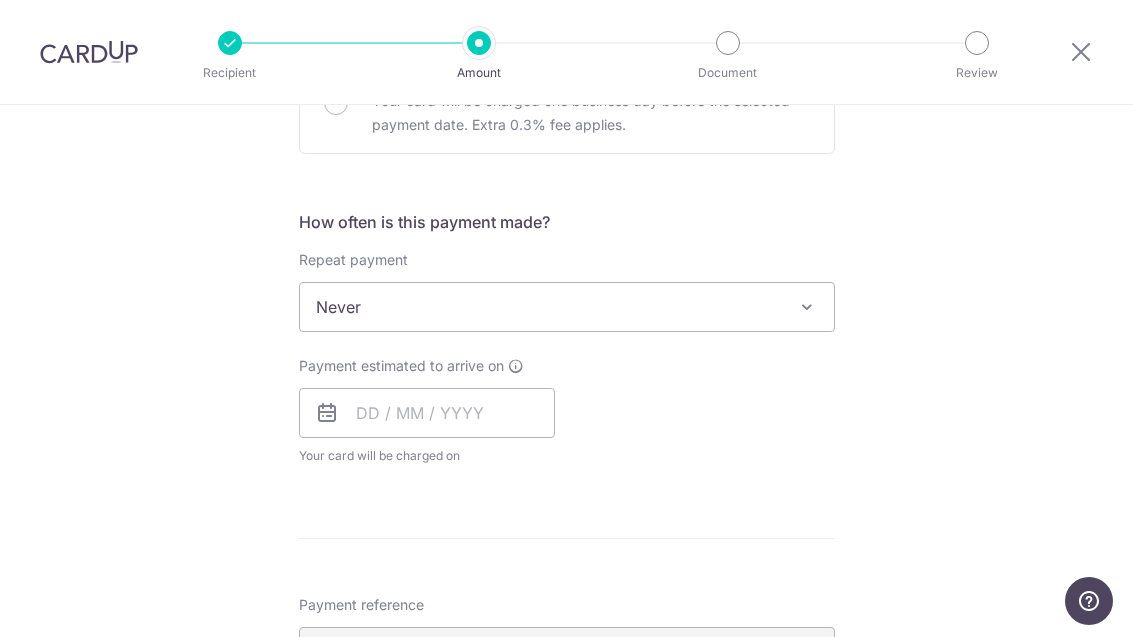 scroll, scrollTop: 721, scrollLeft: 0, axis: vertical 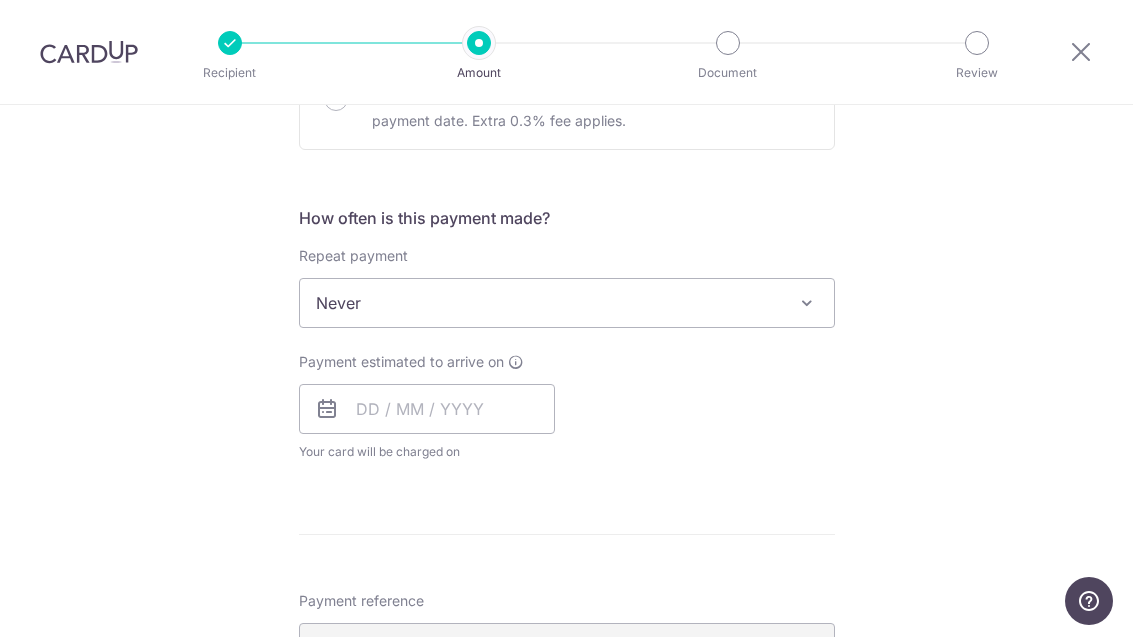 click at bounding box center (807, 303) 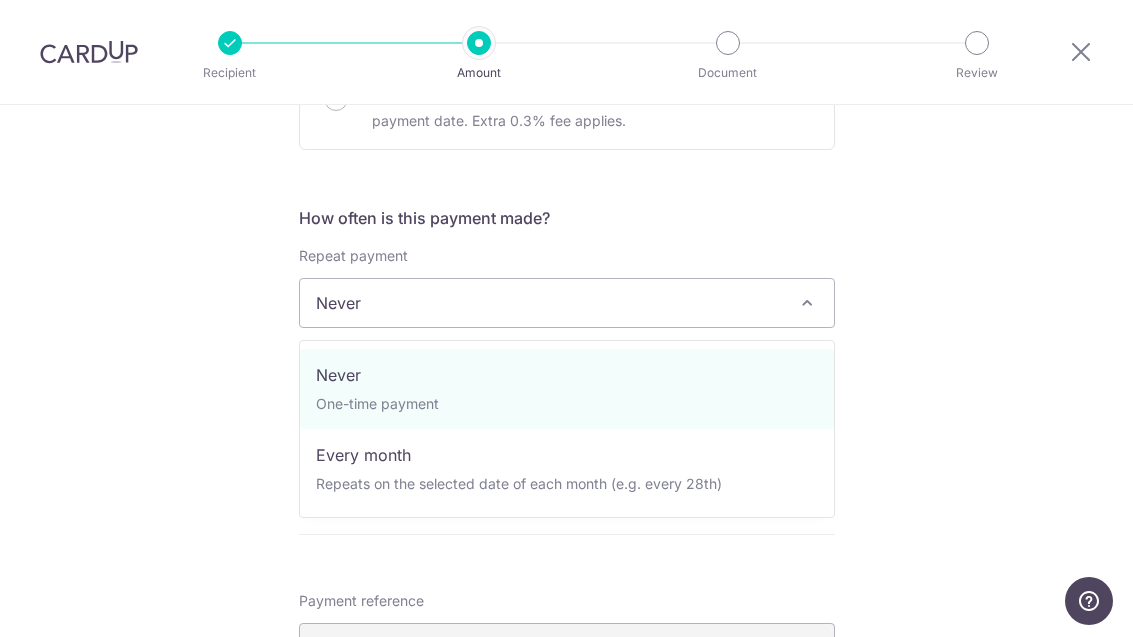 select on "3" 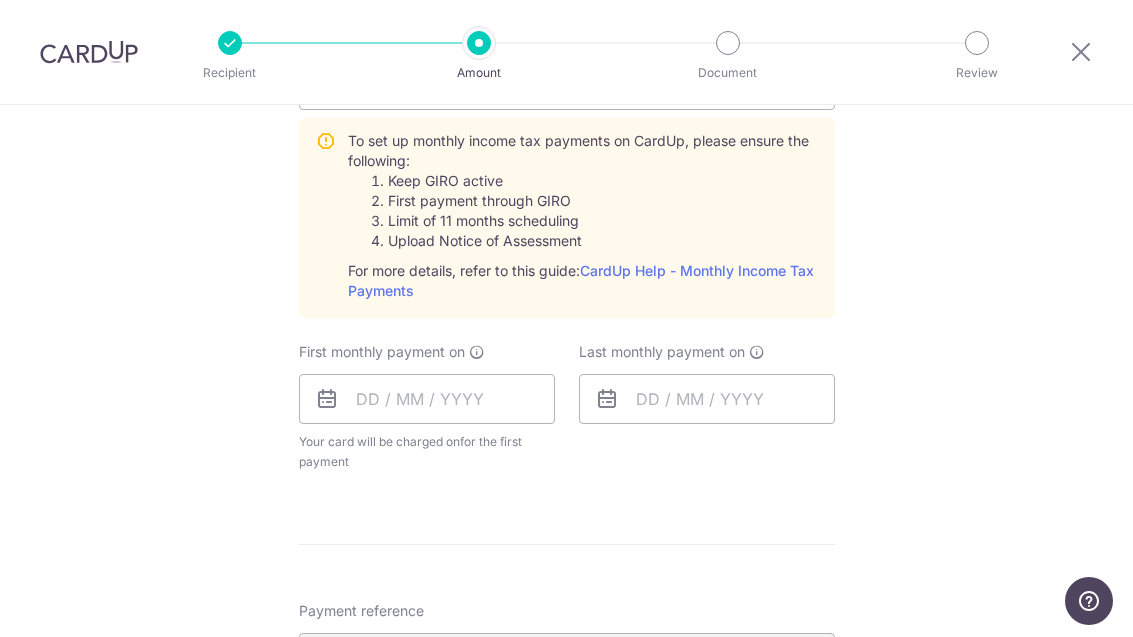 scroll, scrollTop: 990, scrollLeft: 0, axis: vertical 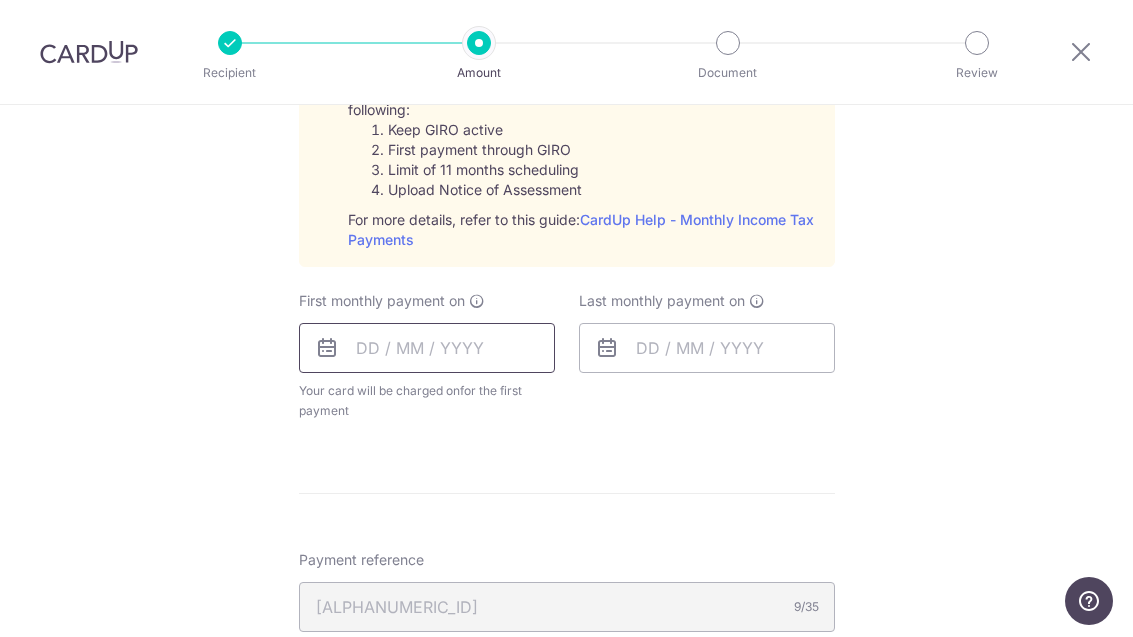click at bounding box center [427, 348] 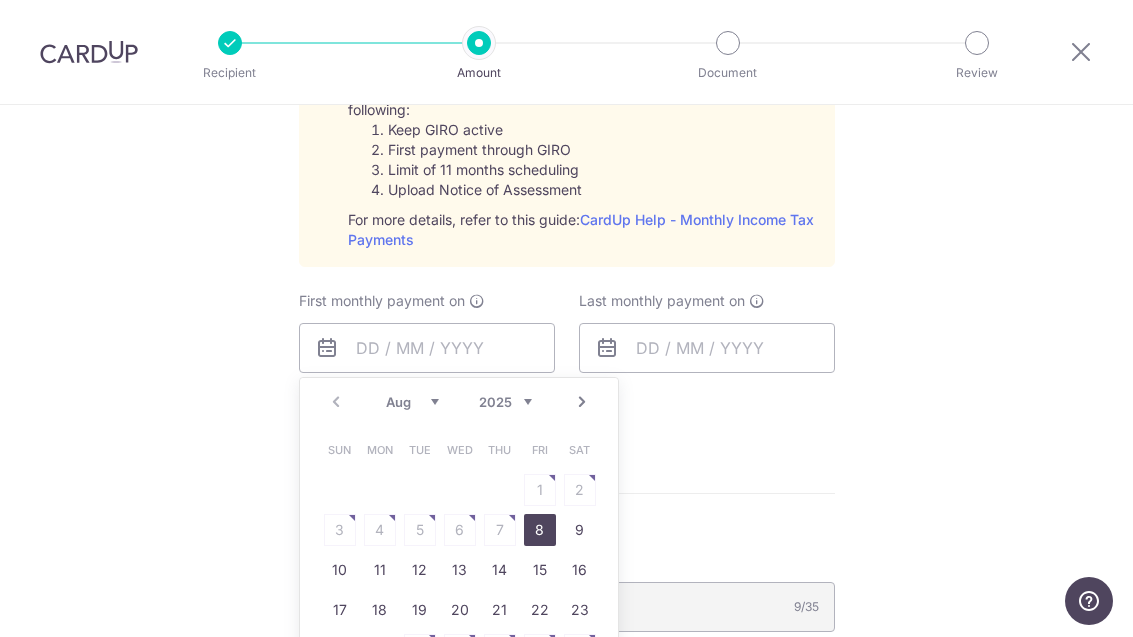 click on "8" at bounding box center [540, 530] 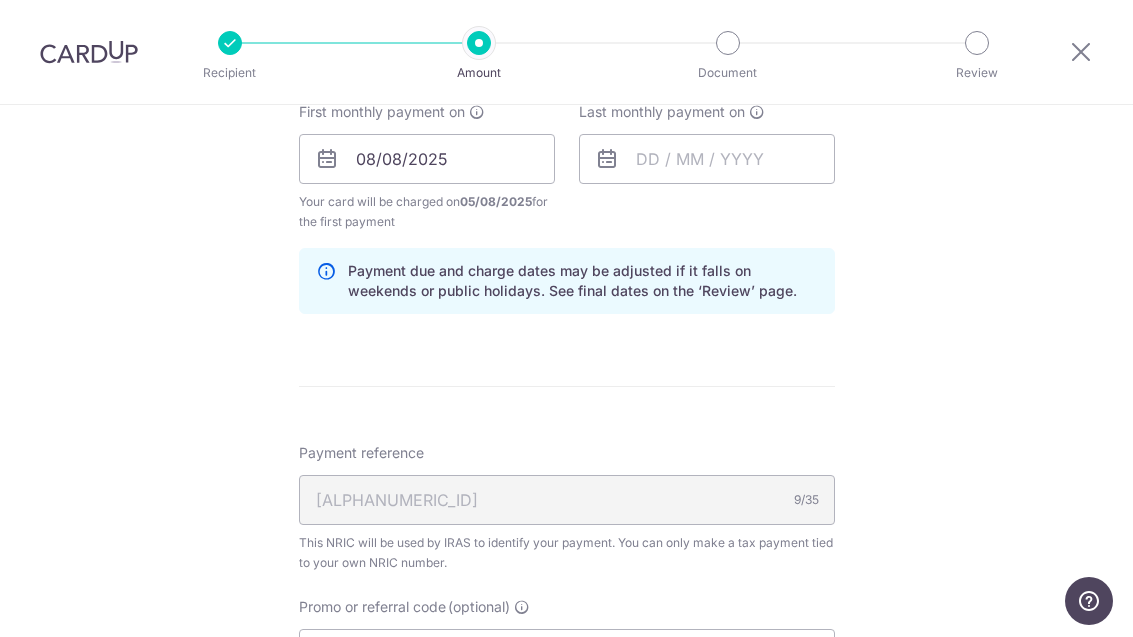 scroll, scrollTop: 1191, scrollLeft: 0, axis: vertical 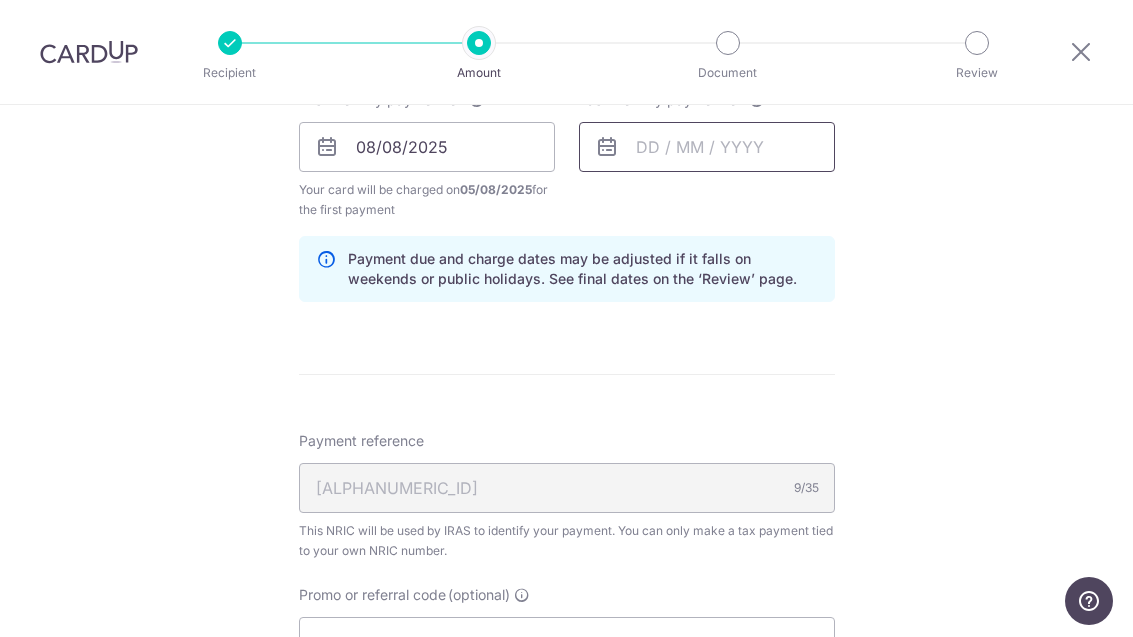 click at bounding box center [707, 147] 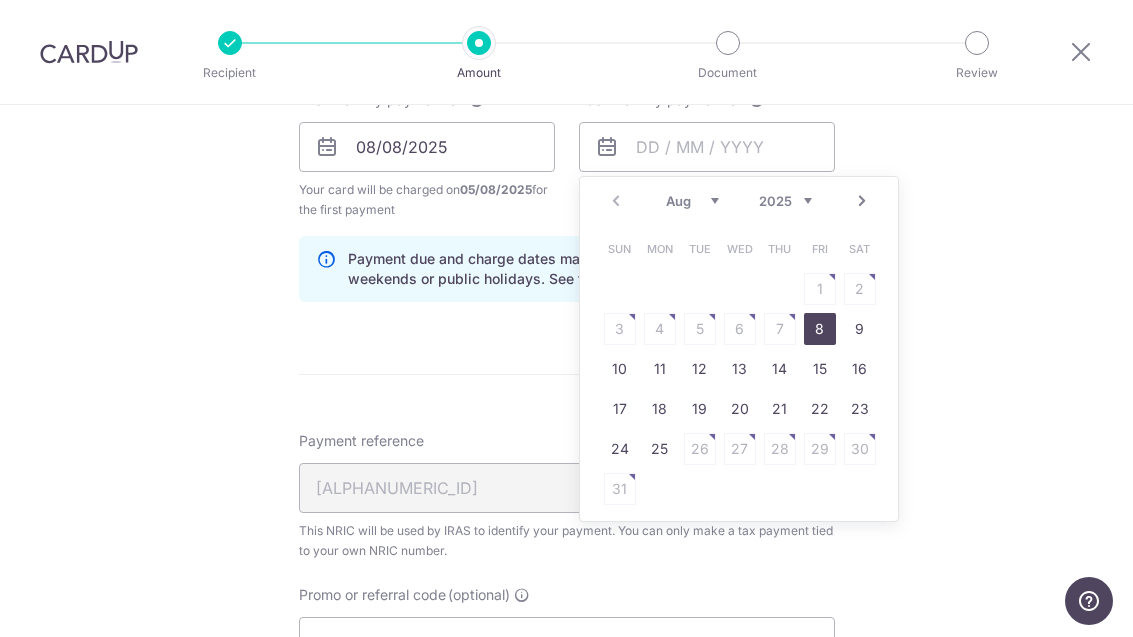 click on "Tell us more about your payment
Enter one-time or monthly payment amount
SGD
382.09
382.09
The  total tax payment amounts scheduled  should not exceed the outstanding balance in your latest Statement of Account.
Select Card
**** 4289
Add credit card
Your Cards
**** 4289
**** 1005
**** 7889
**** 0880
Secure 256-bit SSL" at bounding box center (566, -3) 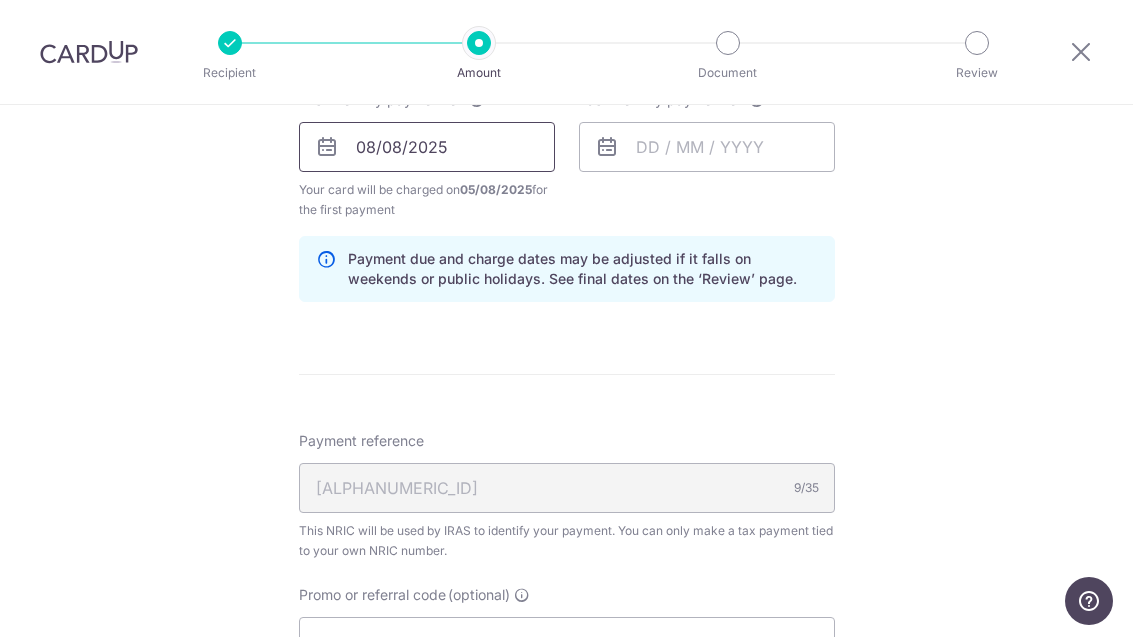 click on "08/08/2025" at bounding box center (427, 147) 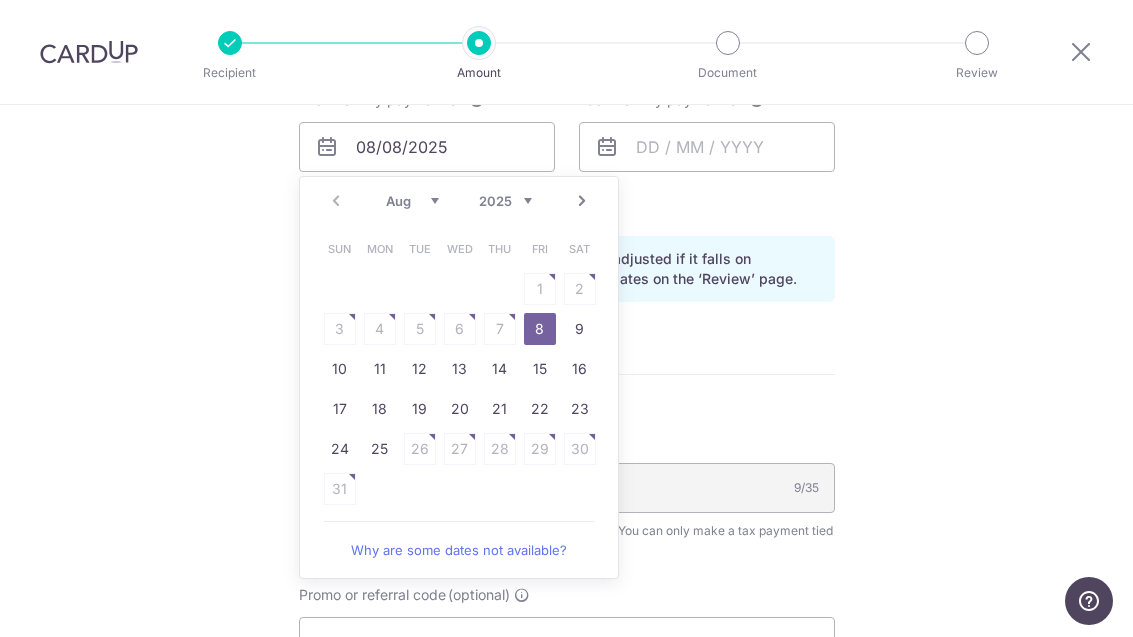click on "Next" at bounding box center (582, 201) 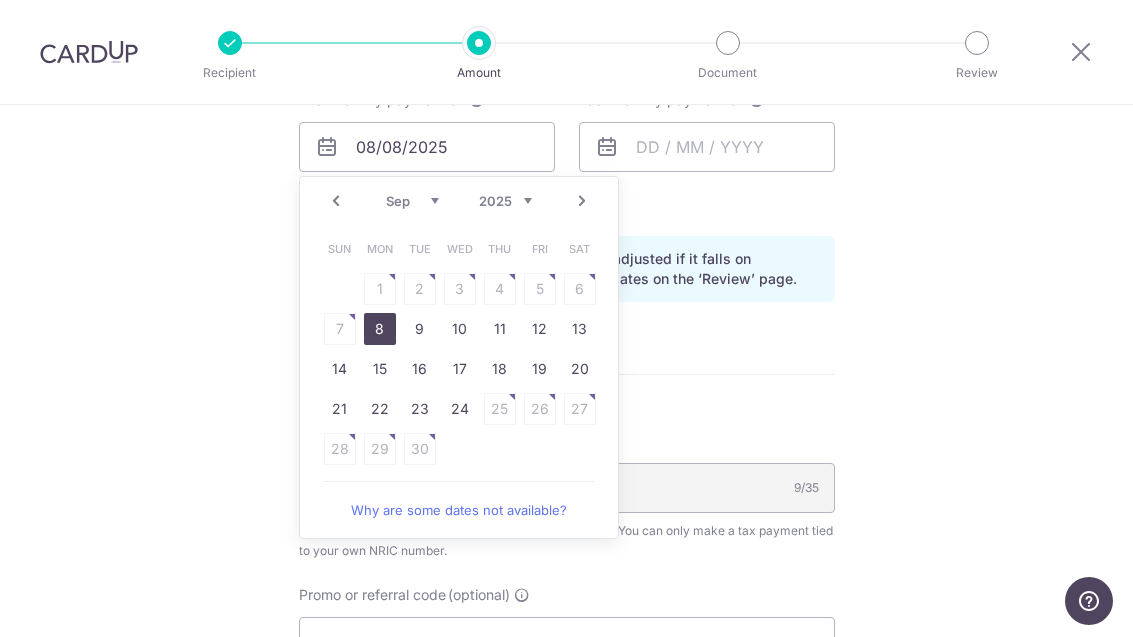 click on "8" at bounding box center [380, 329] 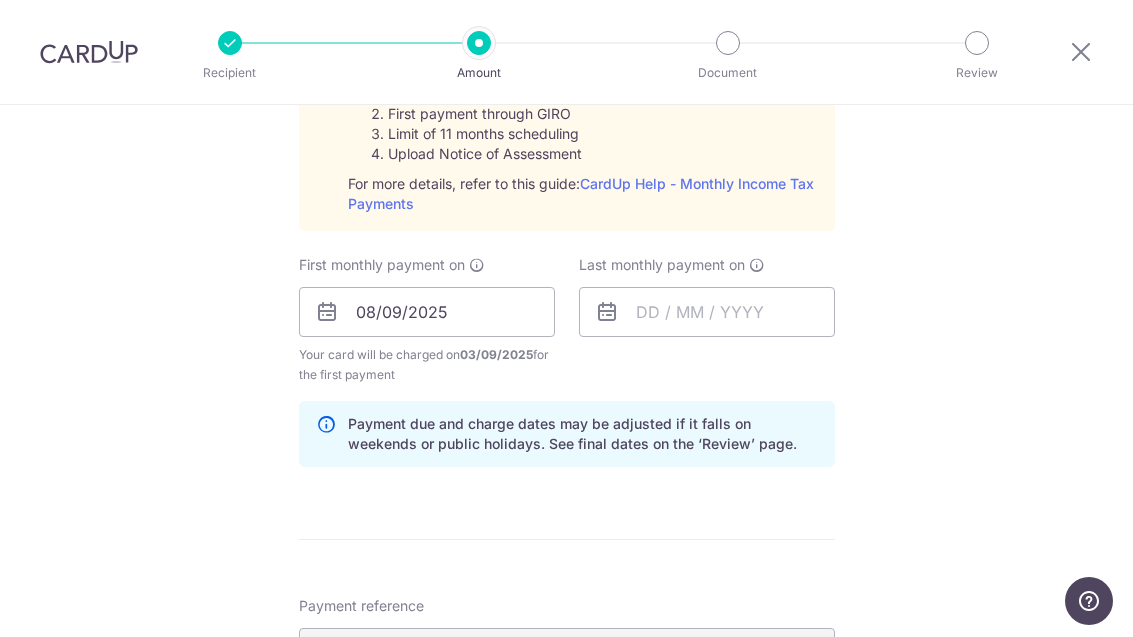 scroll, scrollTop: 1058, scrollLeft: 0, axis: vertical 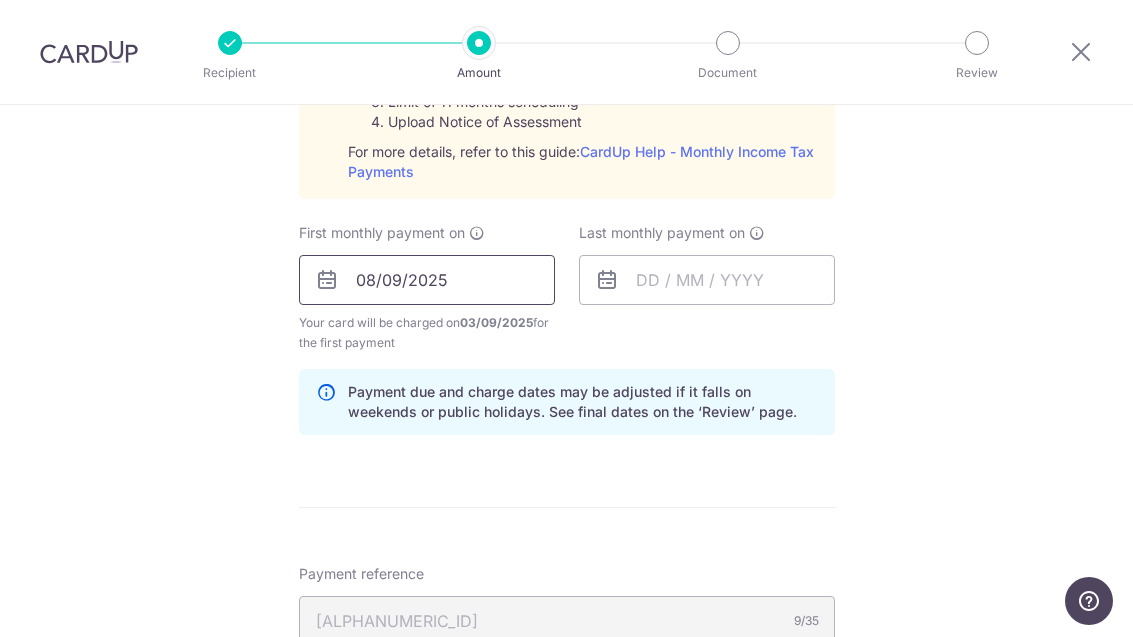 click on "08/09/2025" at bounding box center [427, 280] 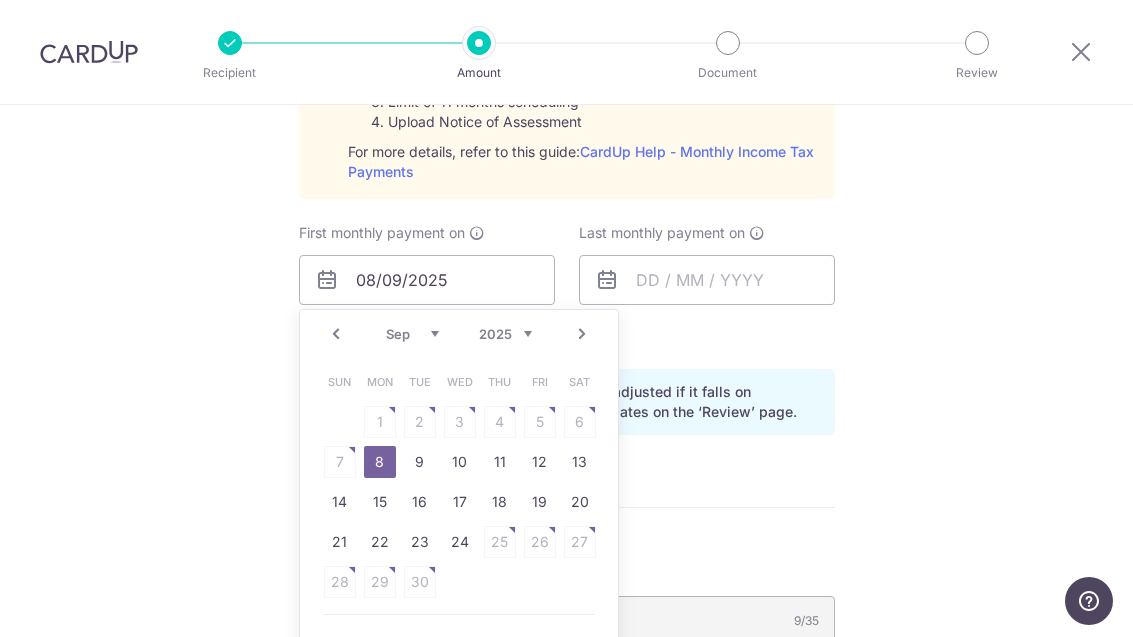 click on "Prev" at bounding box center [336, 334] 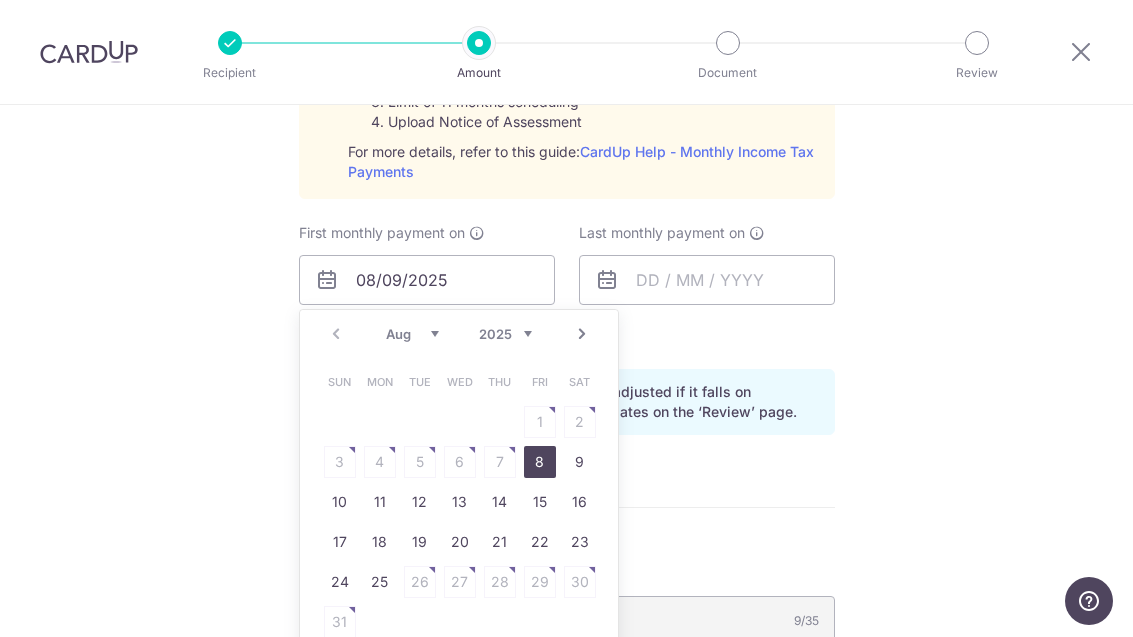 click on "Next" at bounding box center (582, 334) 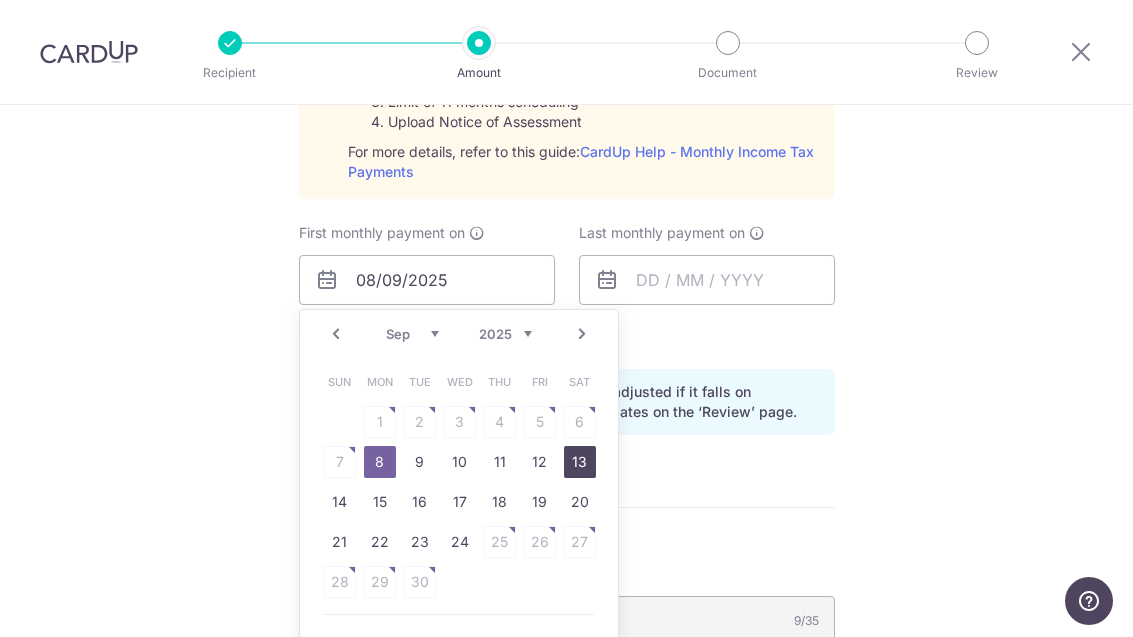 click on "13" at bounding box center (580, 462) 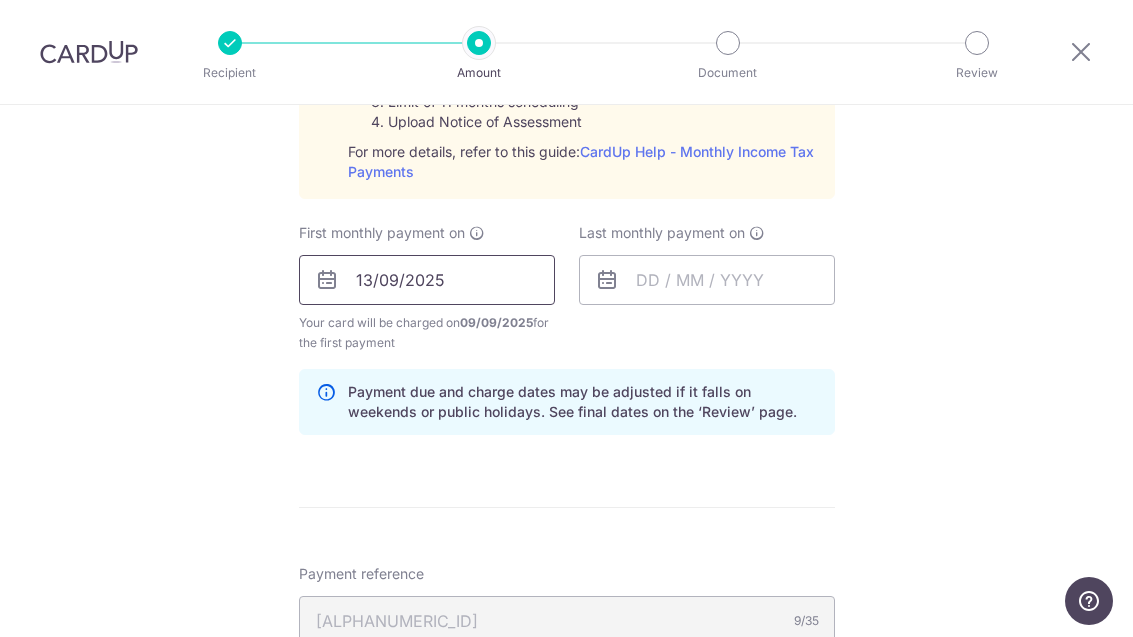 click on "13/09/2025" at bounding box center (427, 280) 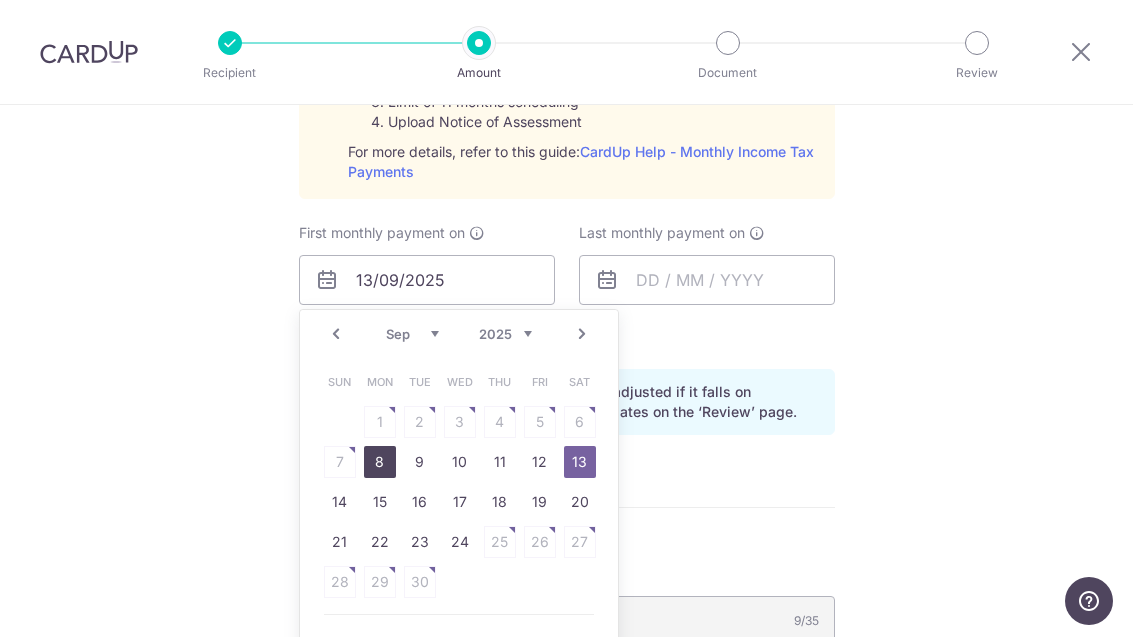 click on "8" at bounding box center [380, 462] 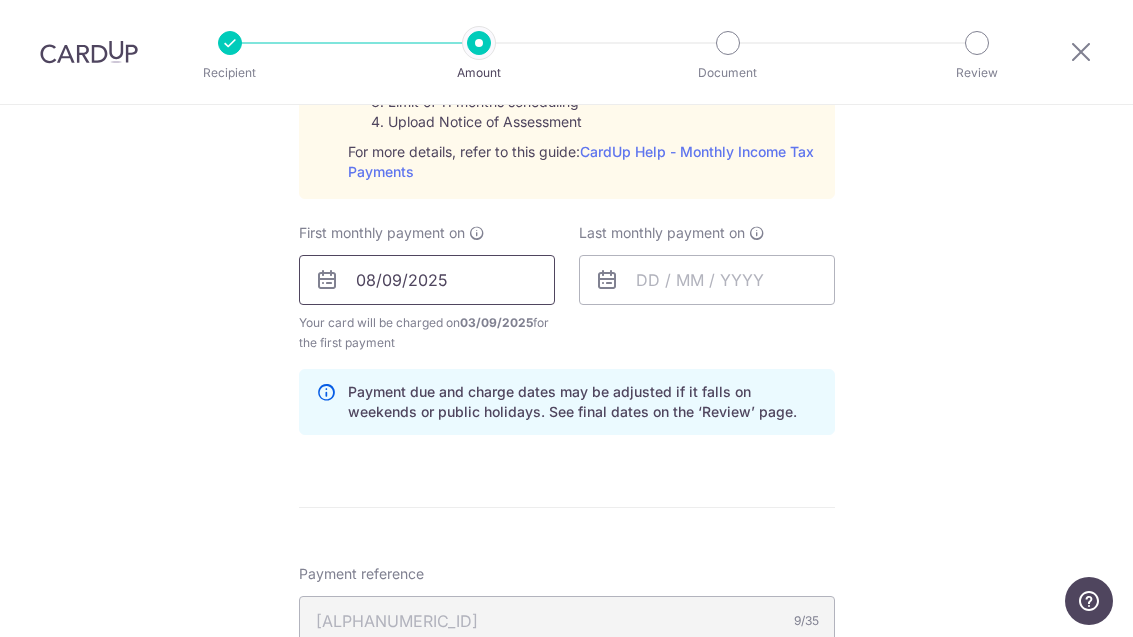 click on "08/09/2025" at bounding box center [427, 280] 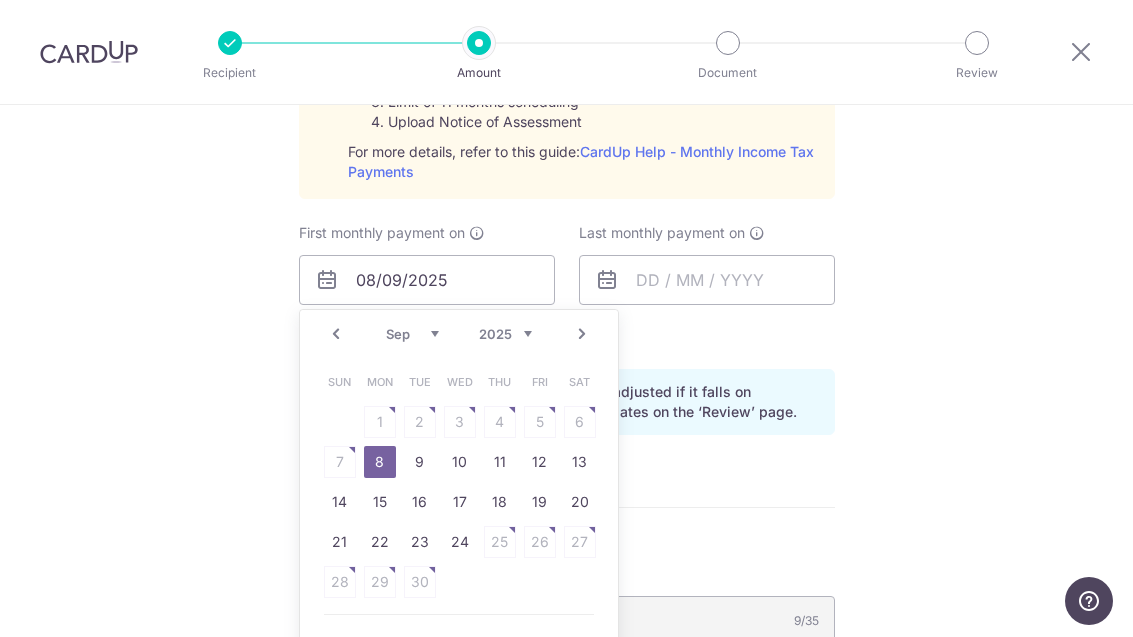 click on "Sun Mon Tue Wed Thu Fri Sat   1 2 3 4 5 6 7 8 9 10 11 12 13 14 15 16 17 18 19 20 21 22 23 24 25 26 27 28 29 30" at bounding box center [460, 482] 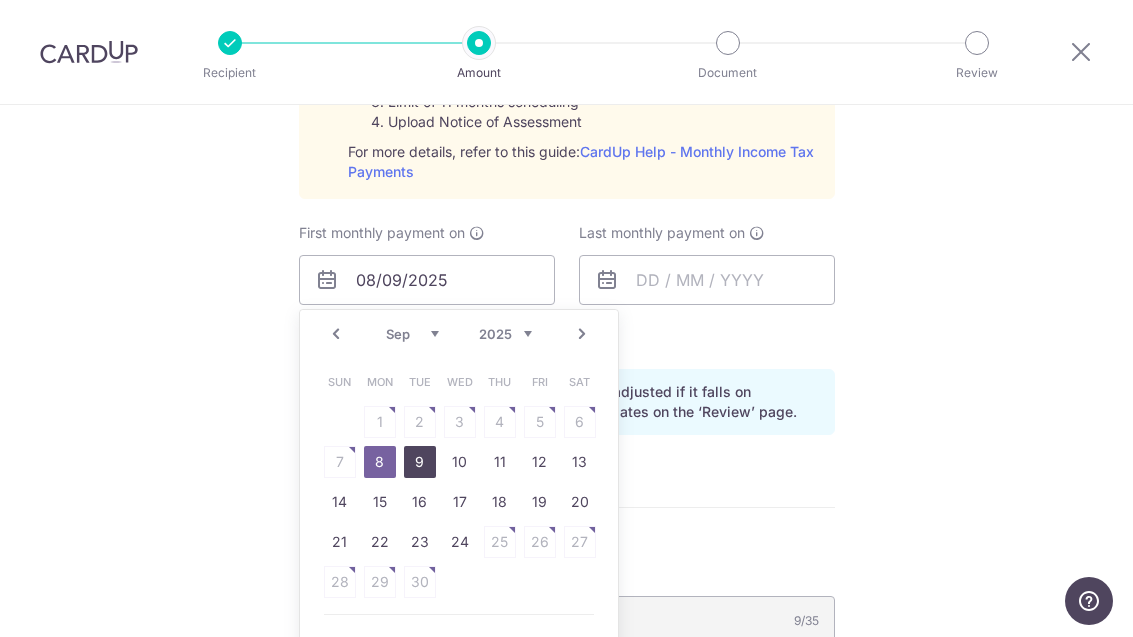click on "9" at bounding box center (420, 462) 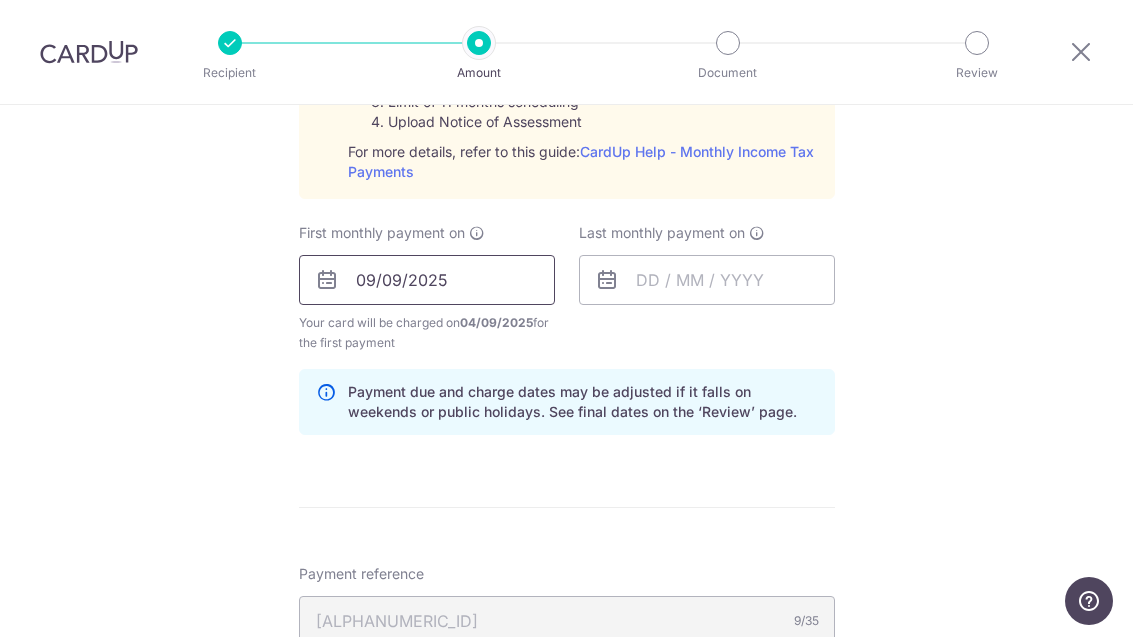 click on "09/09/2025" at bounding box center [427, 280] 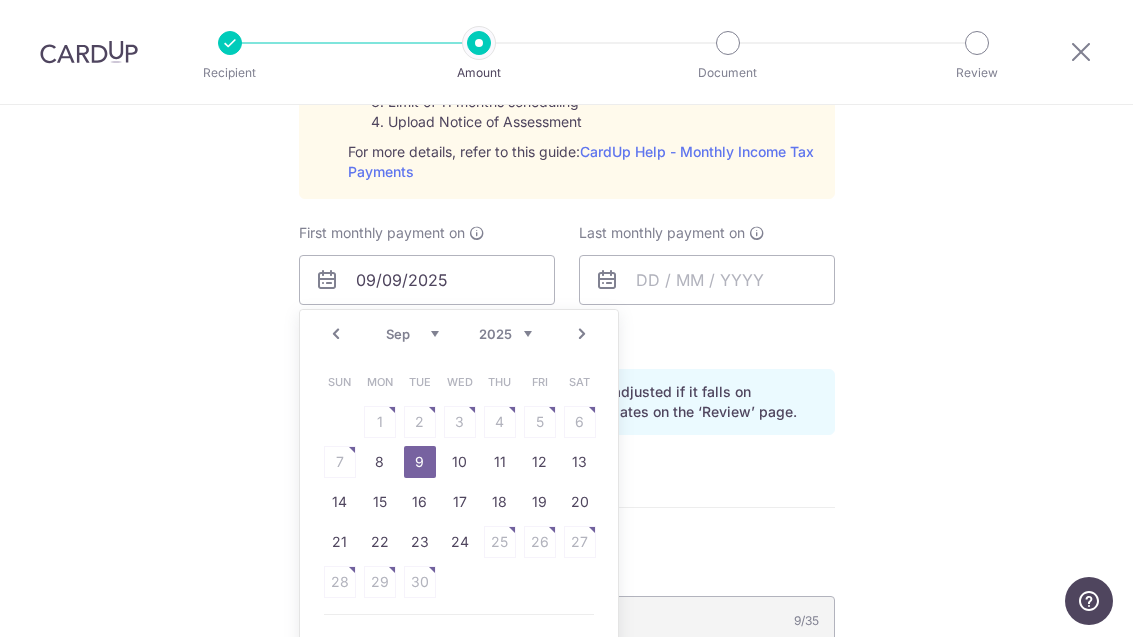 click on "10" at bounding box center [460, 462] 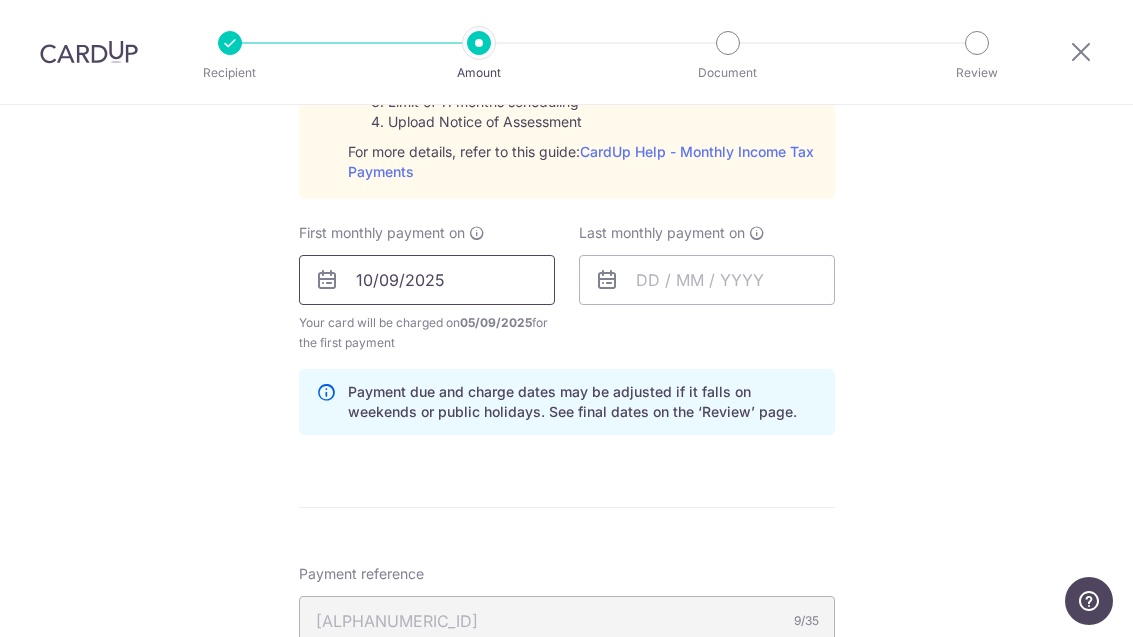 click on "10/09/2025" at bounding box center (427, 280) 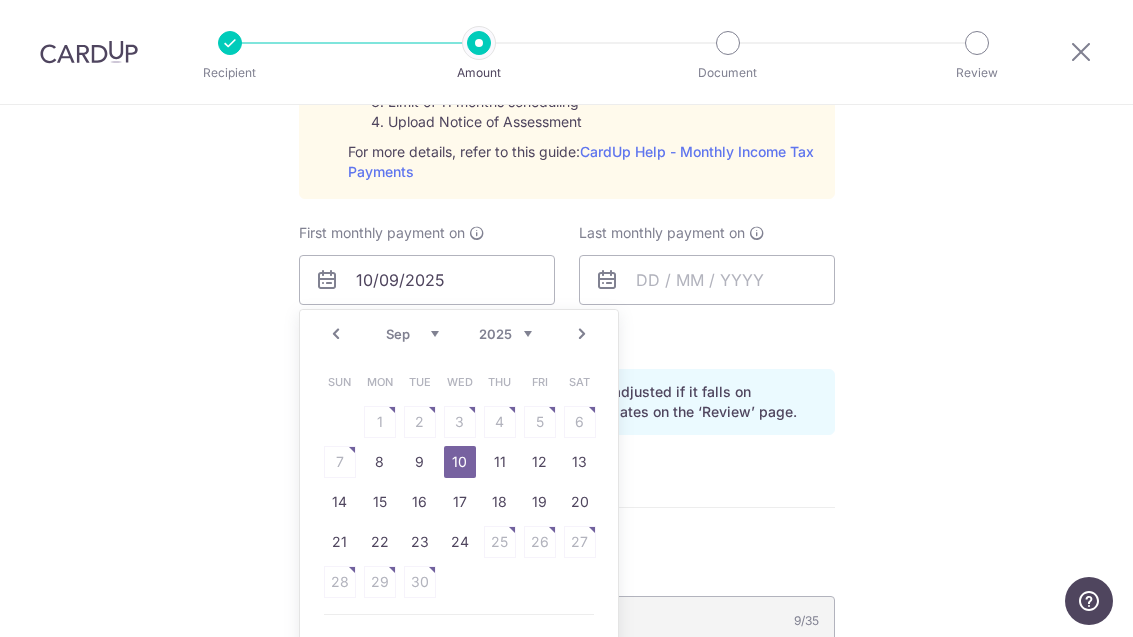 click on "2025 2026" at bounding box center (505, 334) 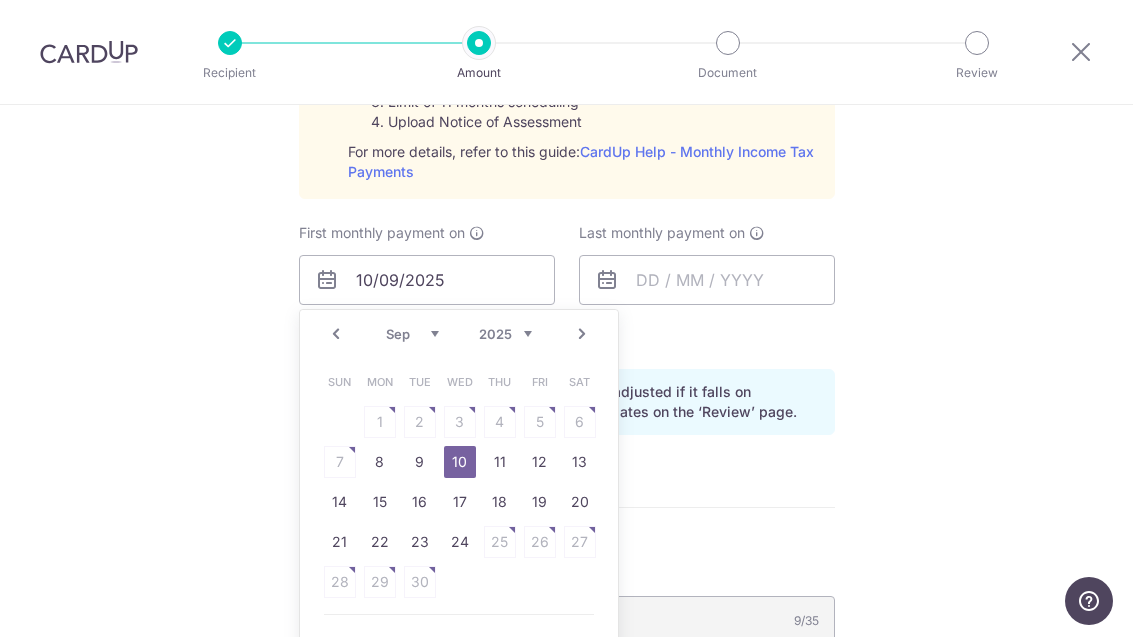 click on "Aug Sep Oct Nov Dec" at bounding box center (412, 334) 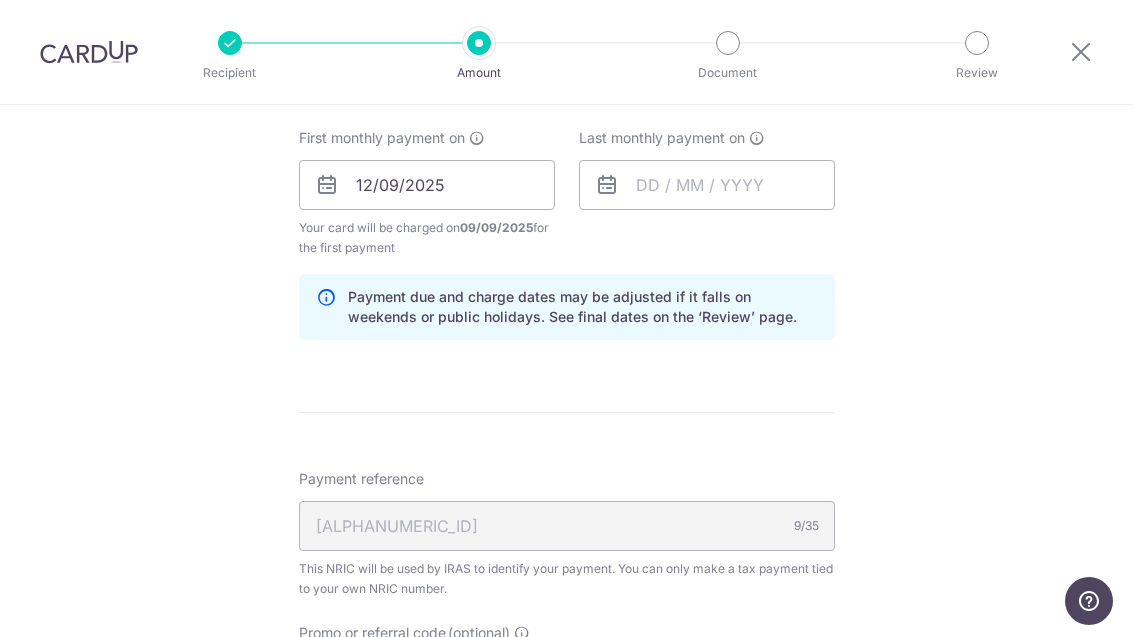 scroll, scrollTop: 1162, scrollLeft: 0, axis: vertical 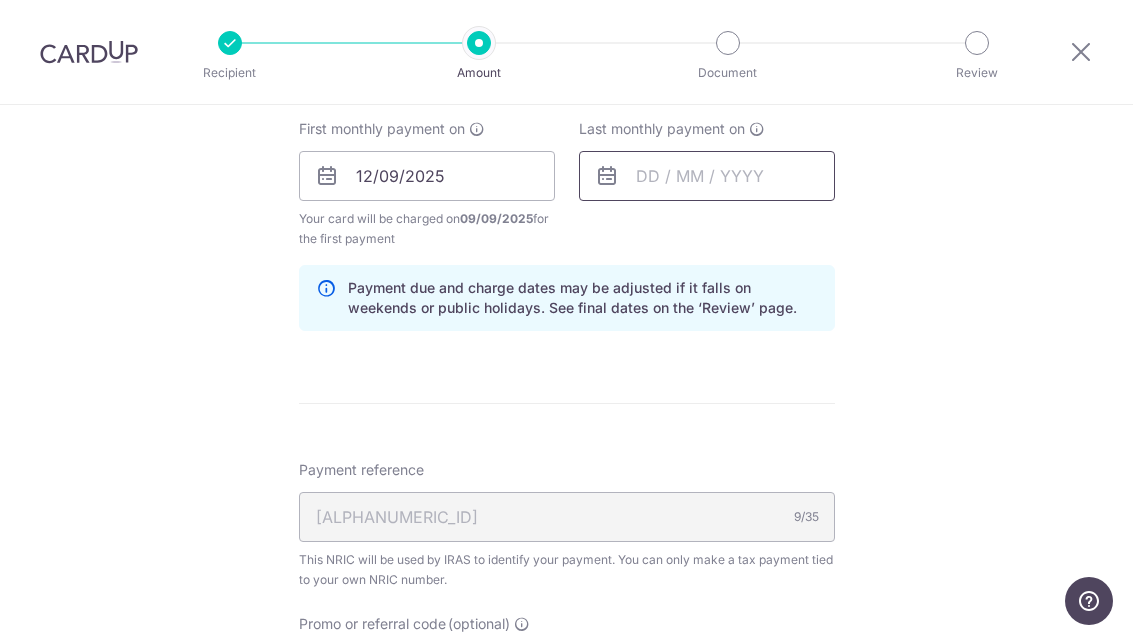 click at bounding box center (707, 176) 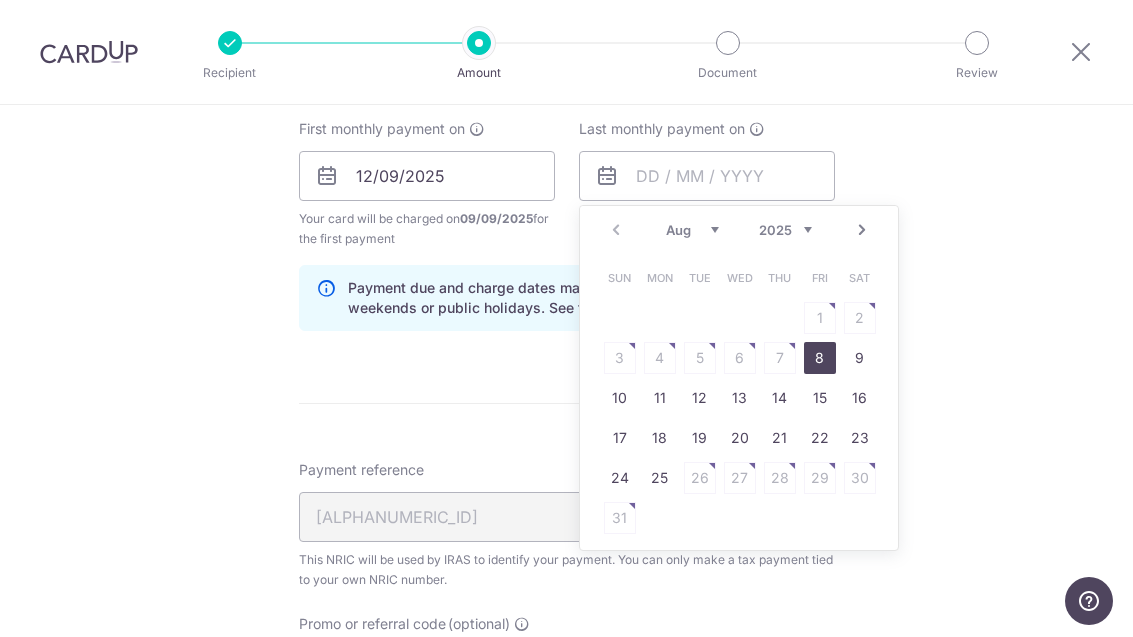 click on "2025 2026" at bounding box center [785, 230] 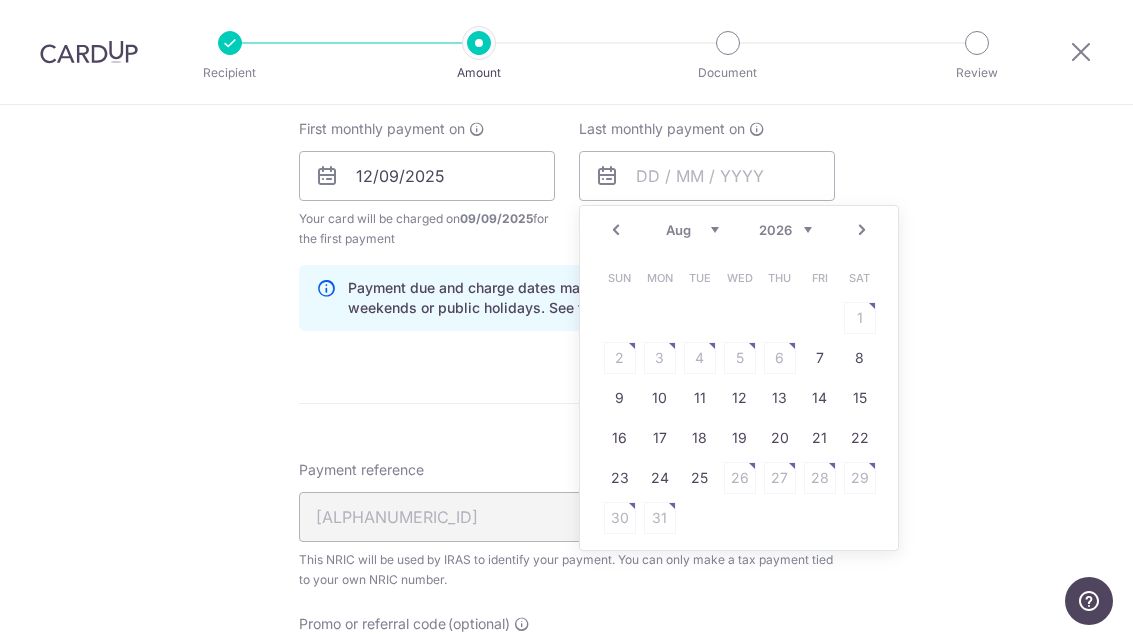 click on "Jan Feb Mar Apr May Jun Jul Aug Sep" at bounding box center (692, 230) 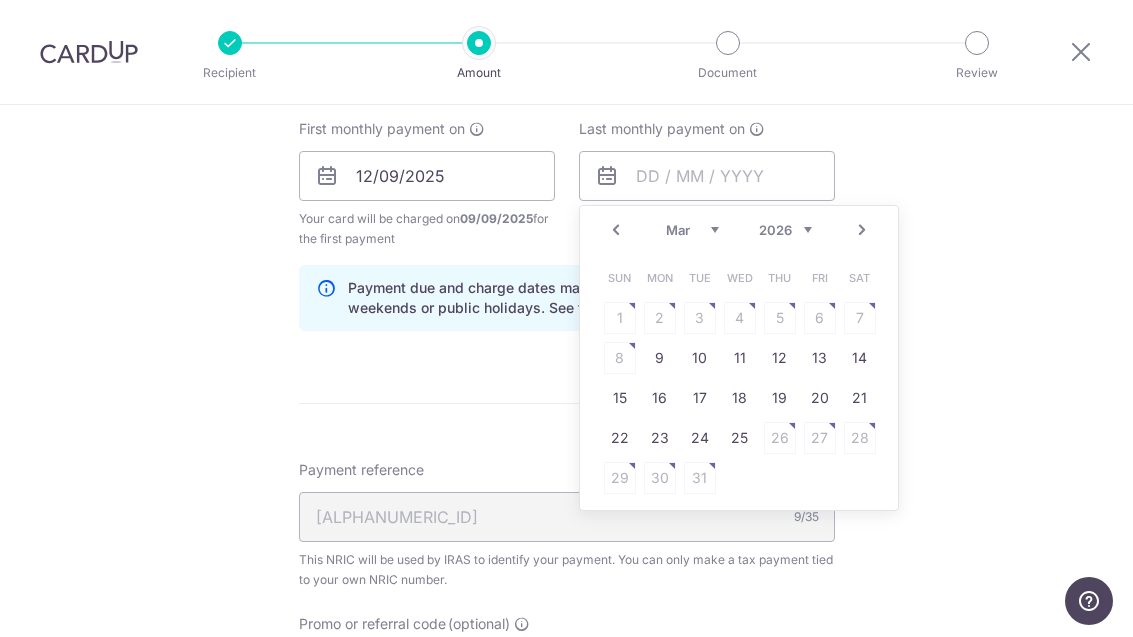 click on "Prev Next Jan Feb Mar Apr May Jun Jul Aug Sep 2025 2026" at bounding box center [739, 230] 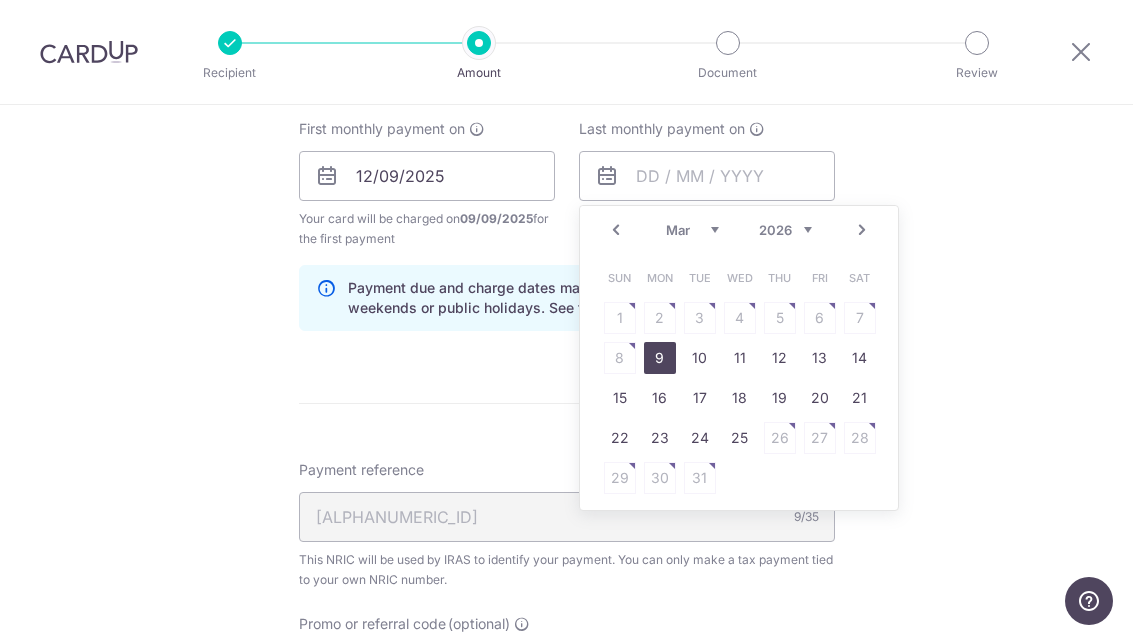 click on "9" at bounding box center [660, 358] 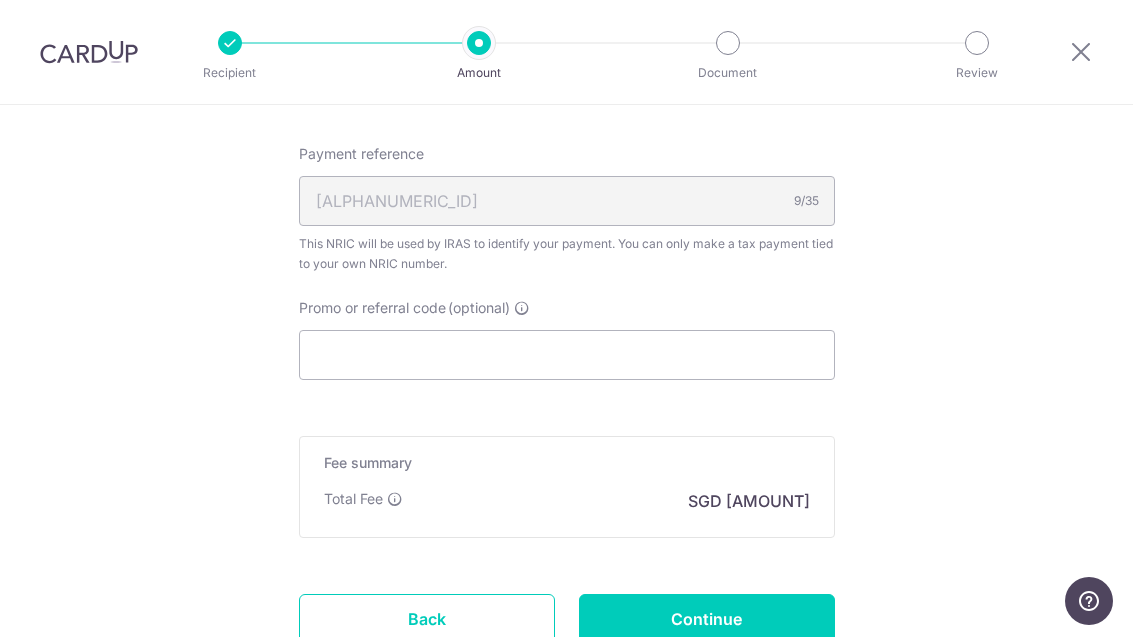 scroll, scrollTop: 1508, scrollLeft: 0, axis: vertical 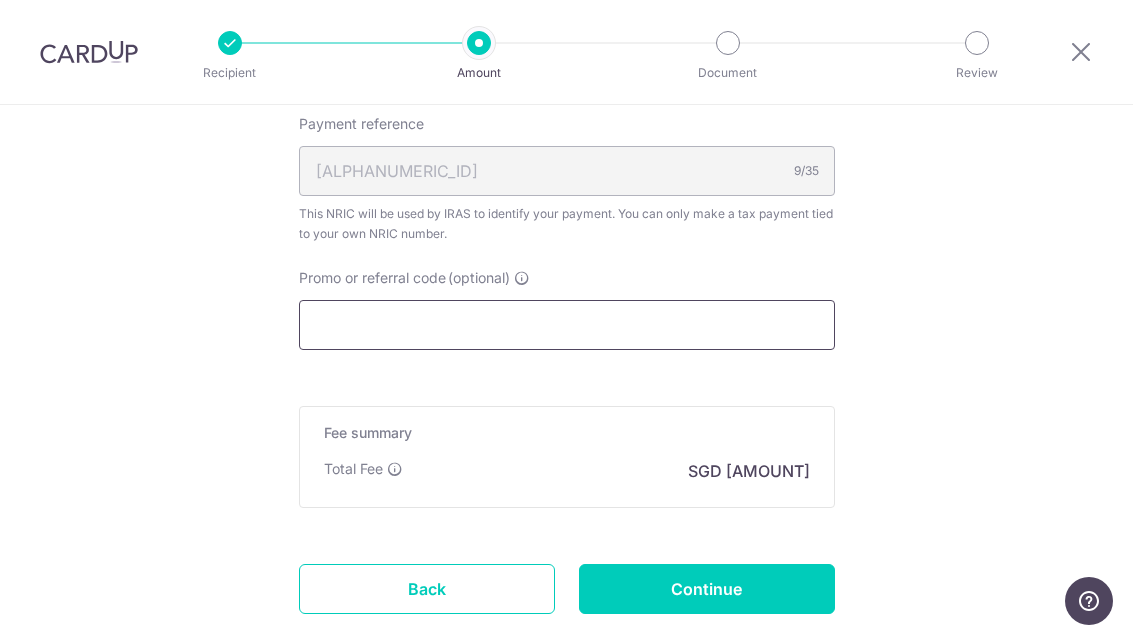 click on "Promo or referral code
(optional)" at bounding box center (567, 325) 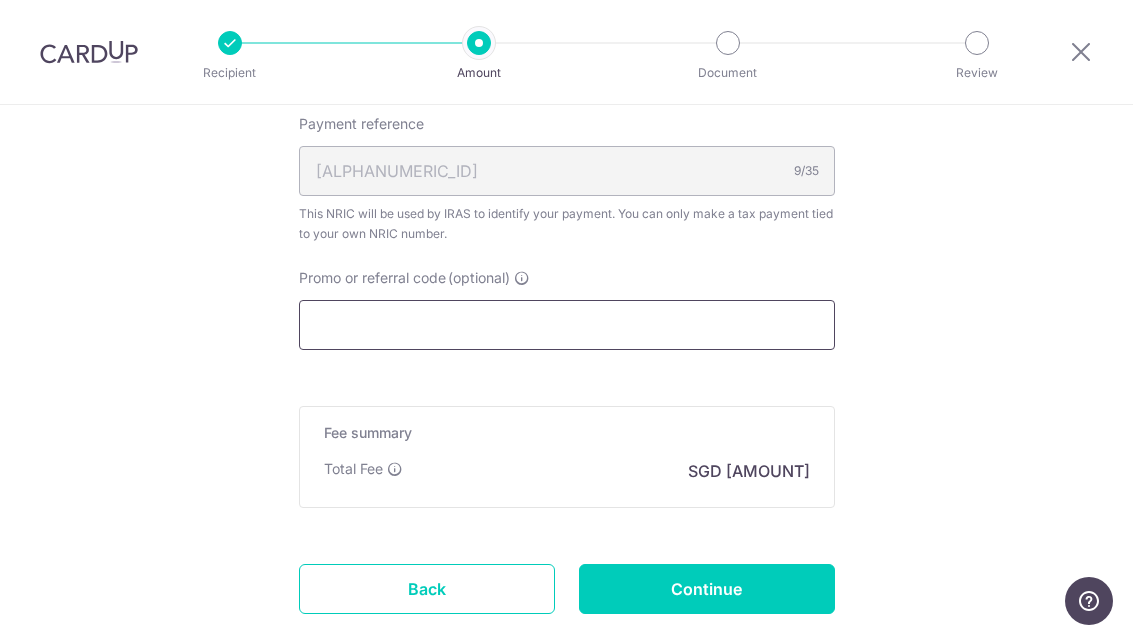 paste on "VTAX25R" 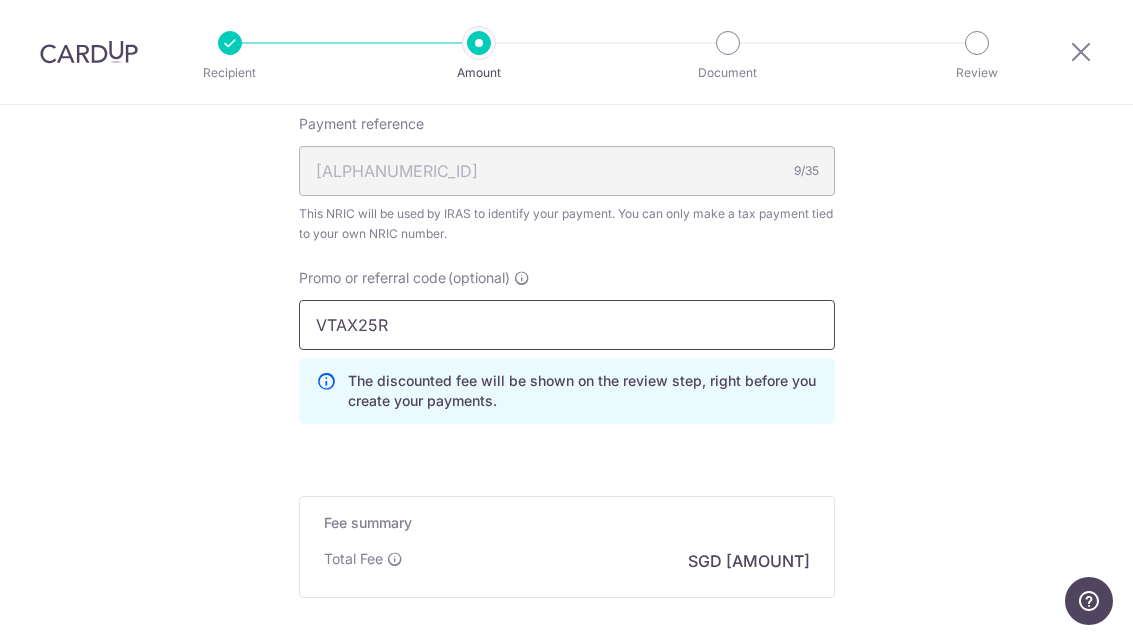type on "VTAX25R" 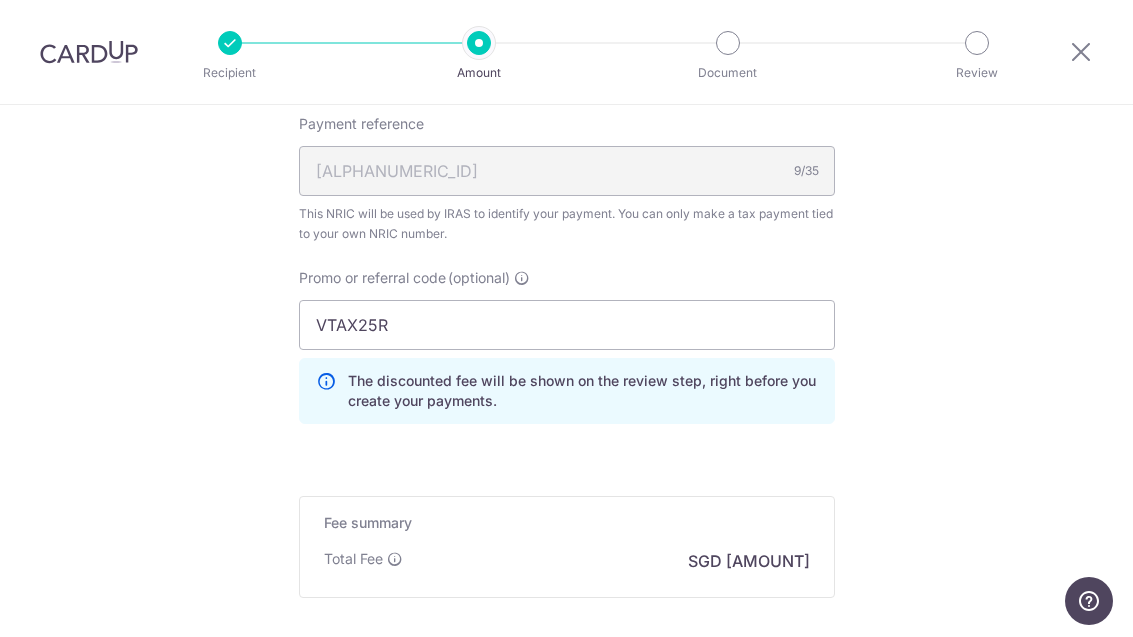 click on "Tell us more about your payment
Enter one-time or monthly payment amount
SGD
382.09
382.09
The  total tax payment amounts scheduled  should not exceed the outstanding balance in your latest Statement of Account.
Select Card
**** 4289
Add credit card
Your Cards
**** 4289
**** 1005
**** 7889
**** 0880
Secure 256-bit SSL" at bounding box center [566, -275] 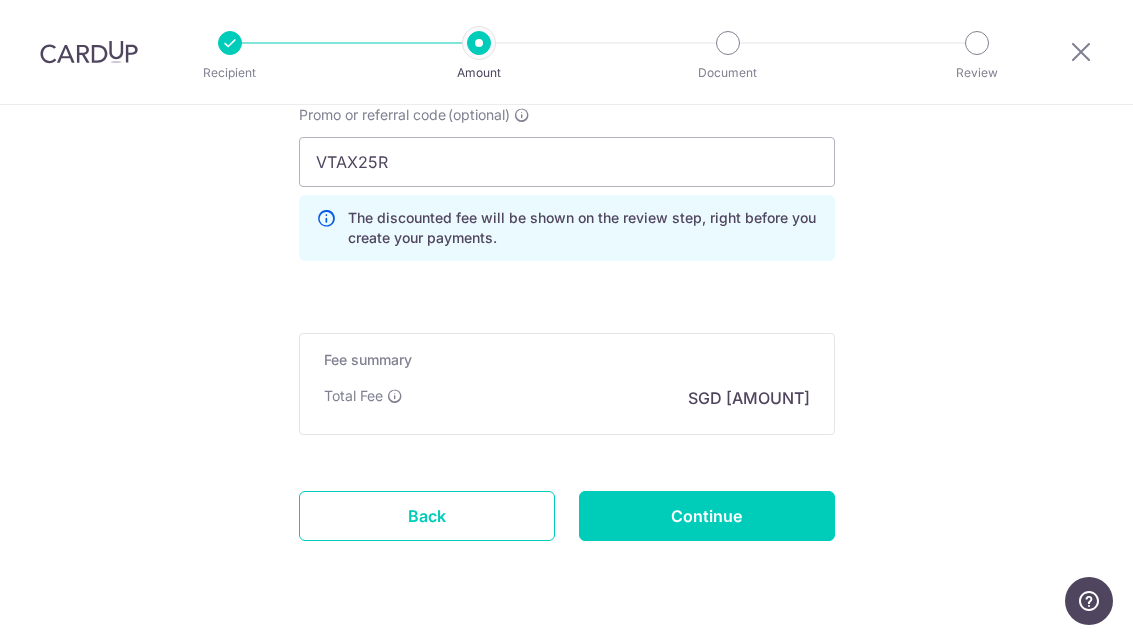 scroll, scrollTop: 1669, scrollLeft: 0, axis: vertical 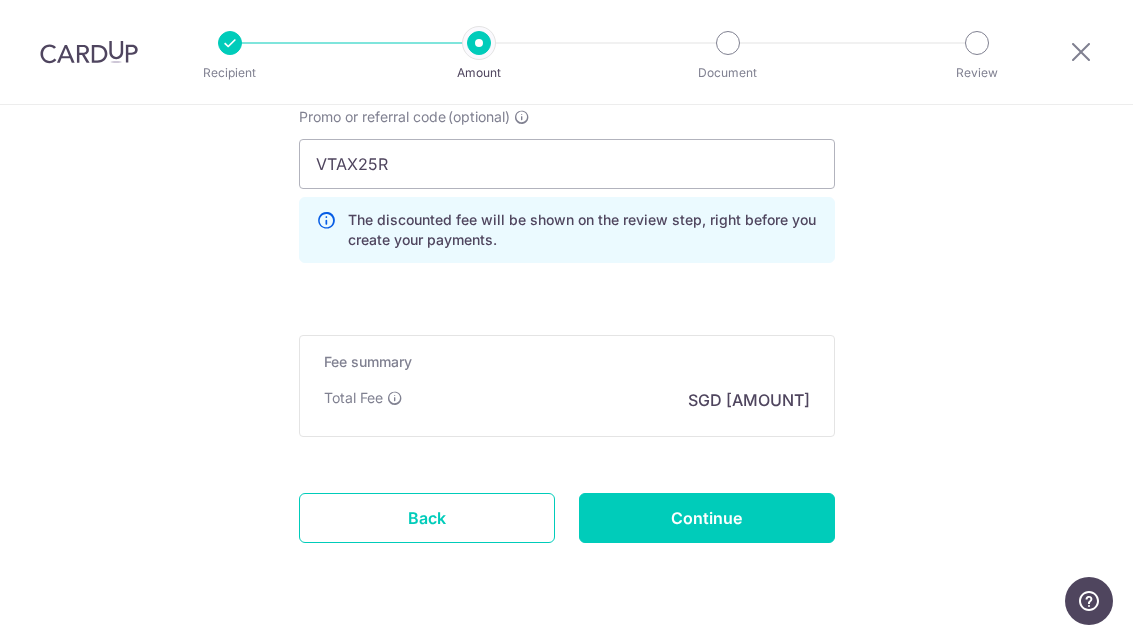 click on "Continue" at bounding box center [707, 518] 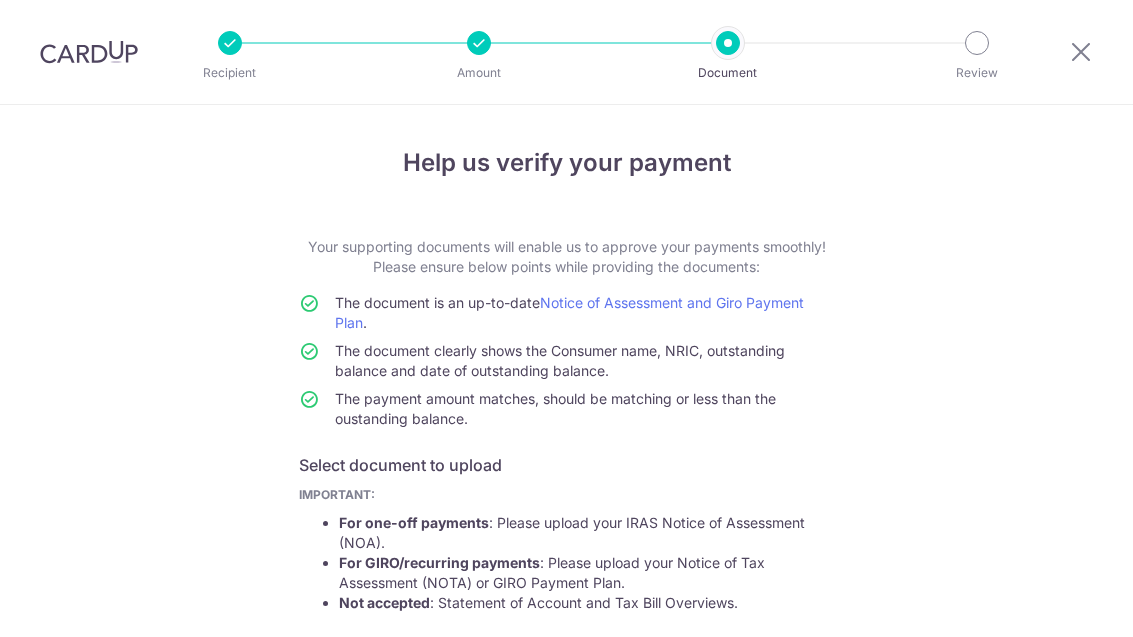 scroll, scrollTop: 0, scrollLeft: 0, axis: both 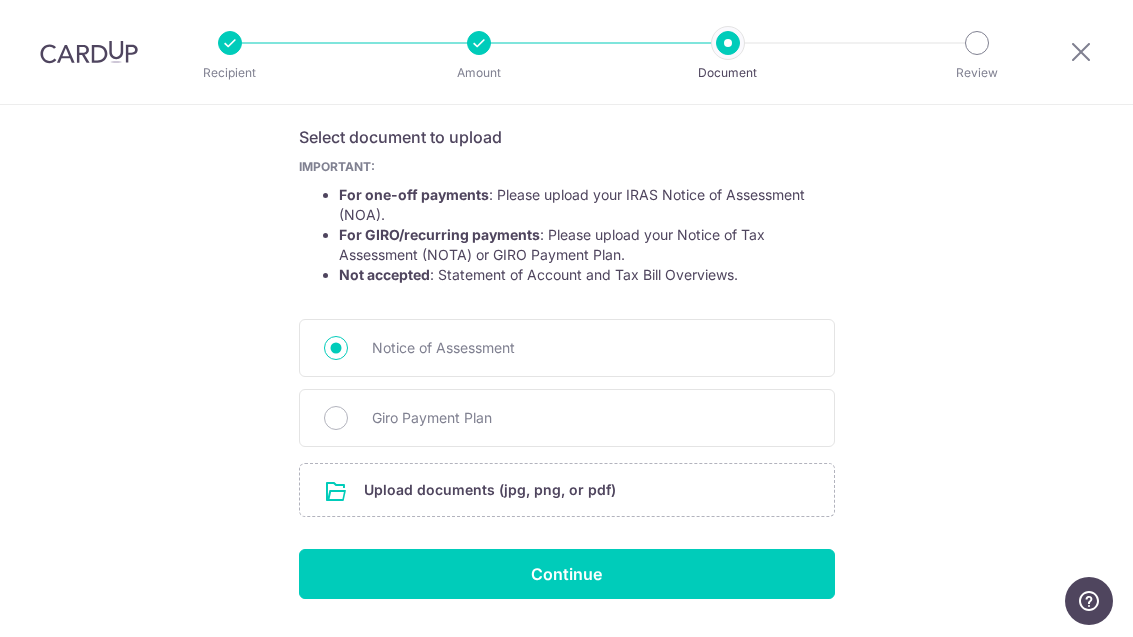 click at bounding box center [567, 490] 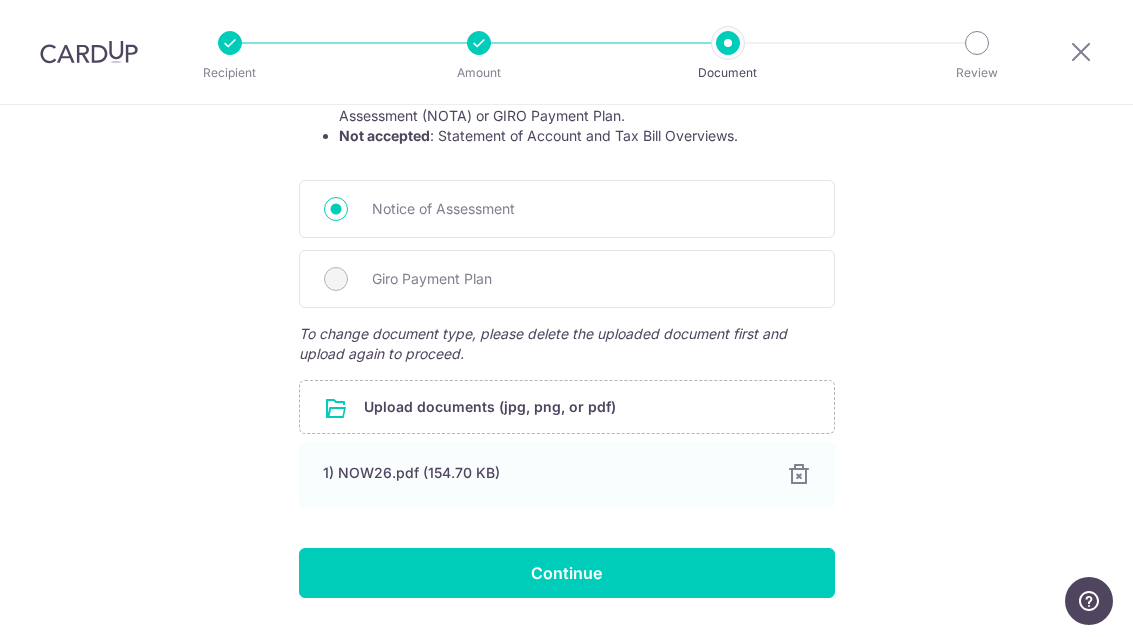 scroll, scrollTop: 466, scrollLeft: 0, axis: vertical 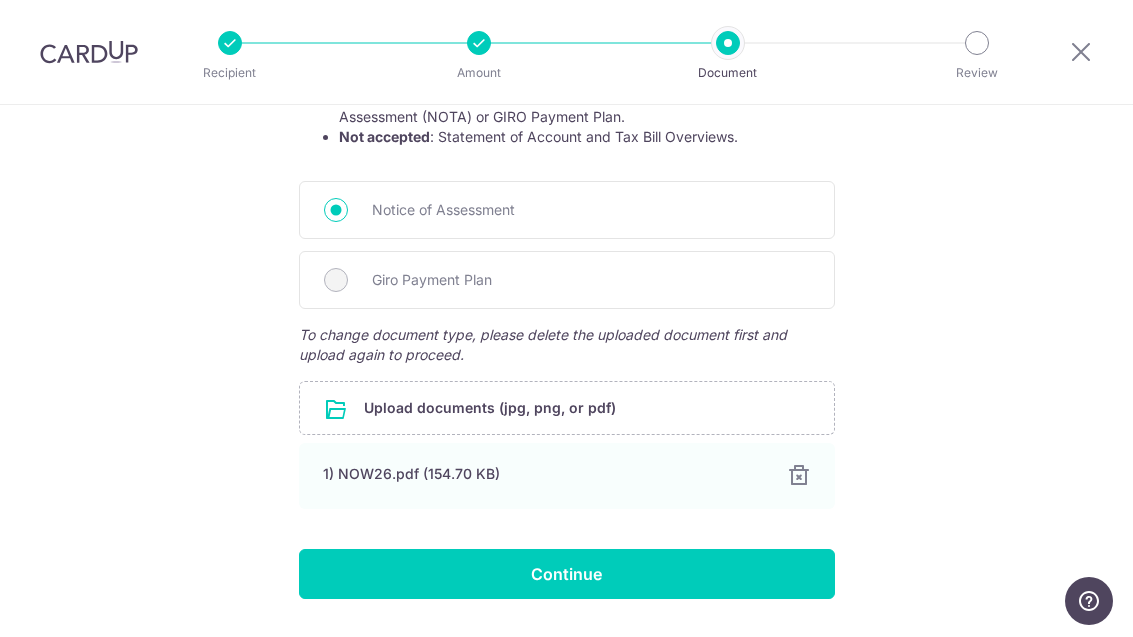 click on "Continue" at bounding box center (567, 574) 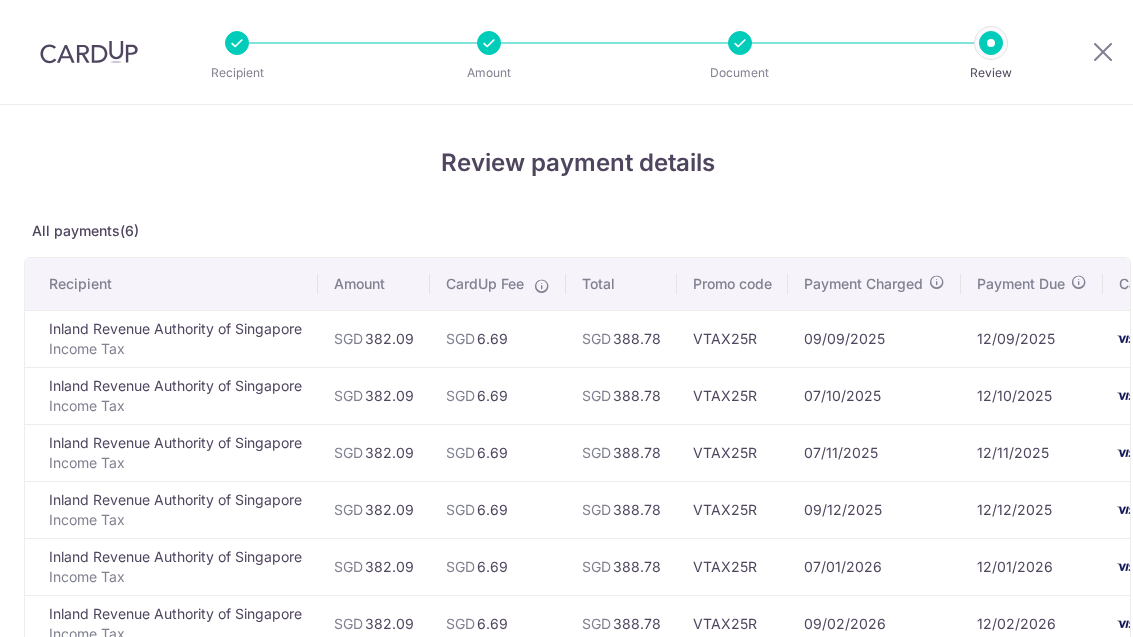 scroll, scrollTop: 0, scrollLeft: 0, axis: both 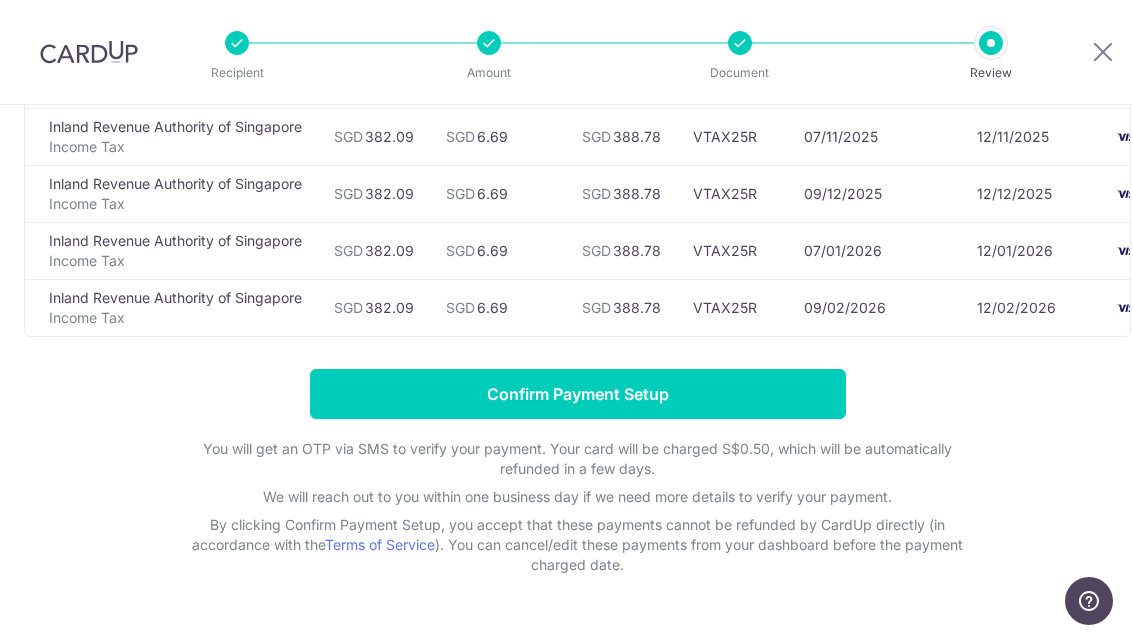 click on "Confirm Payment Setup" at bounding box center [578, 394] 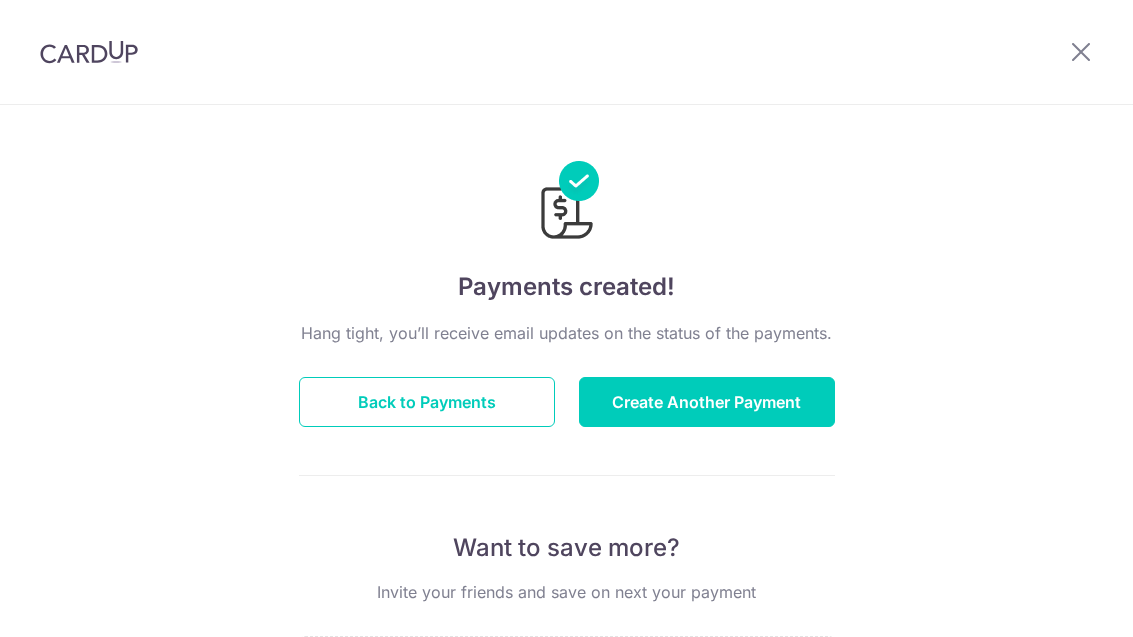 scroll, scrollTop: 0, scrollLeft: 0, axis: both 